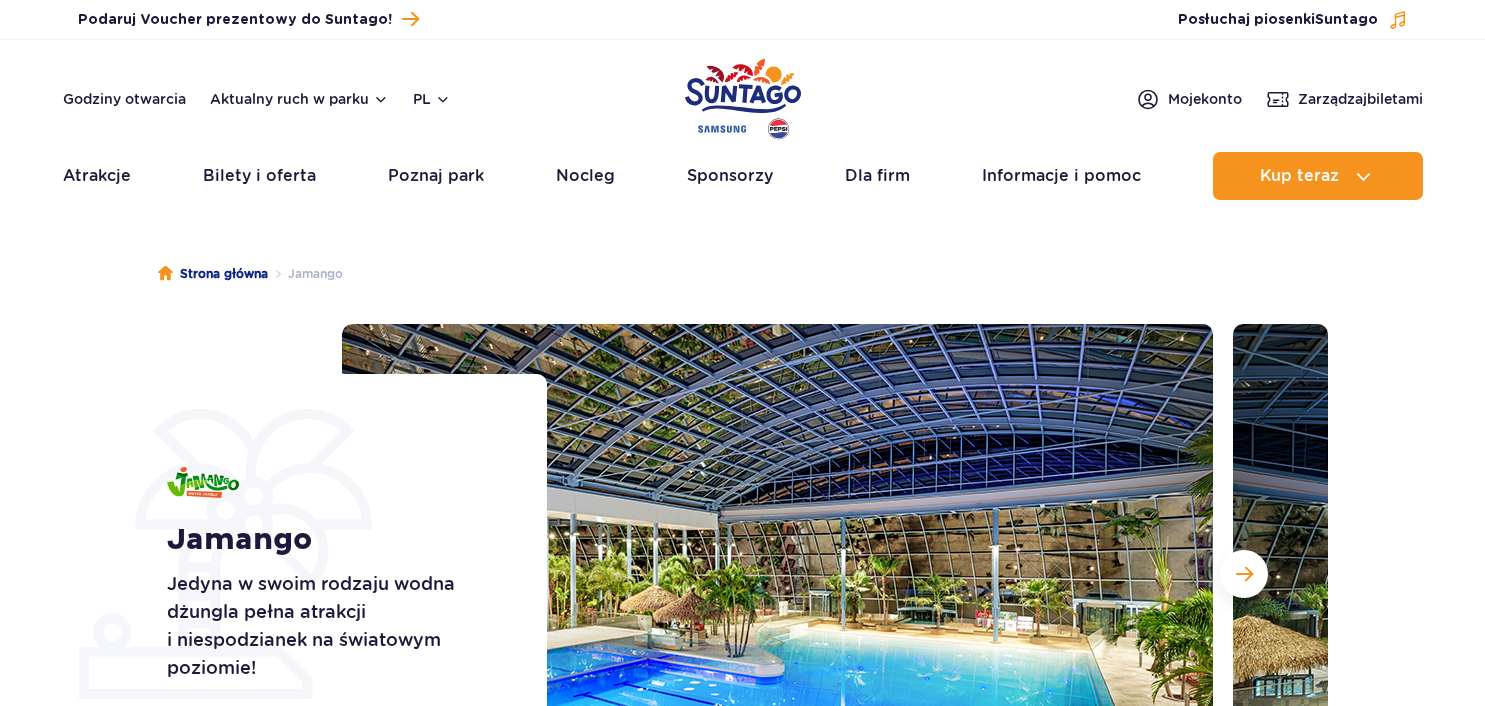 scroll, scrollTop: 0, scrollLeft: 0, axis: both 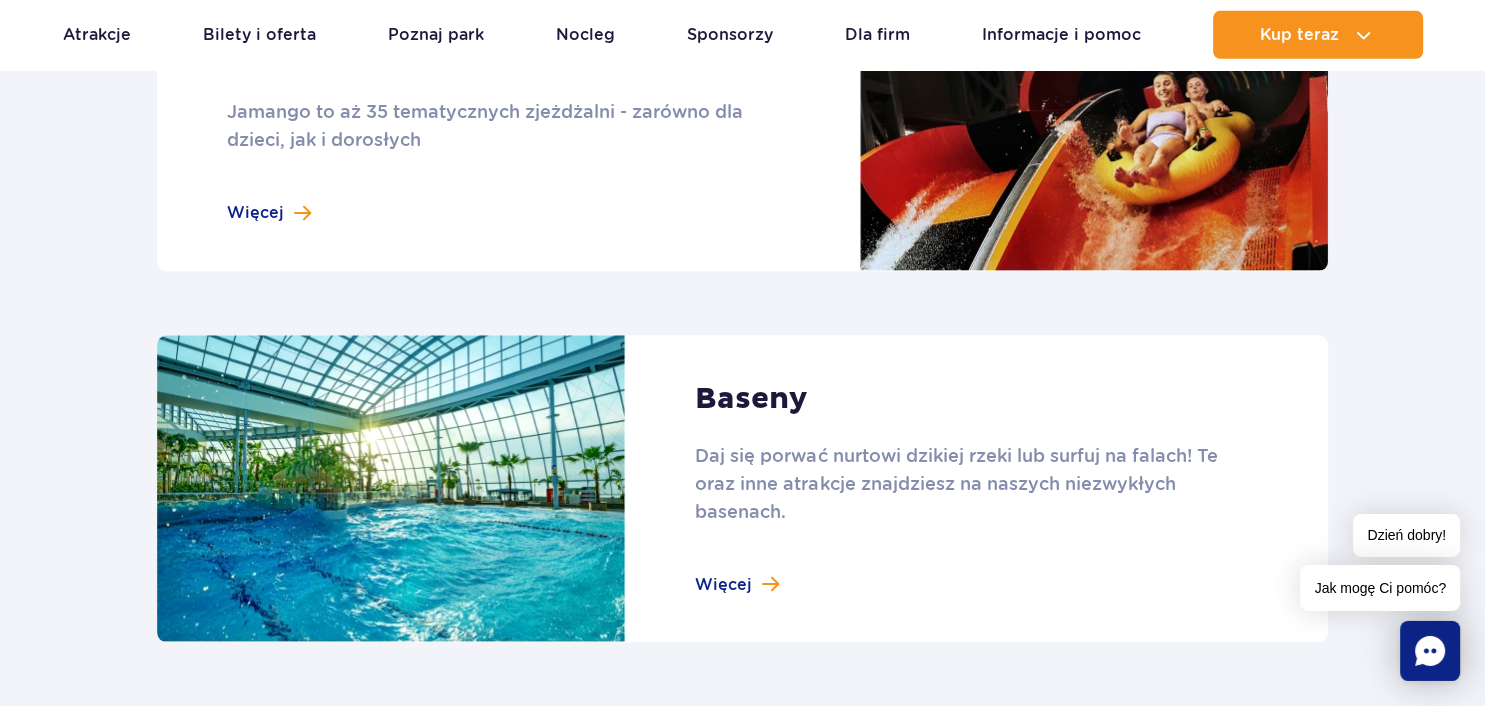 click at bounding box center (742, 489) 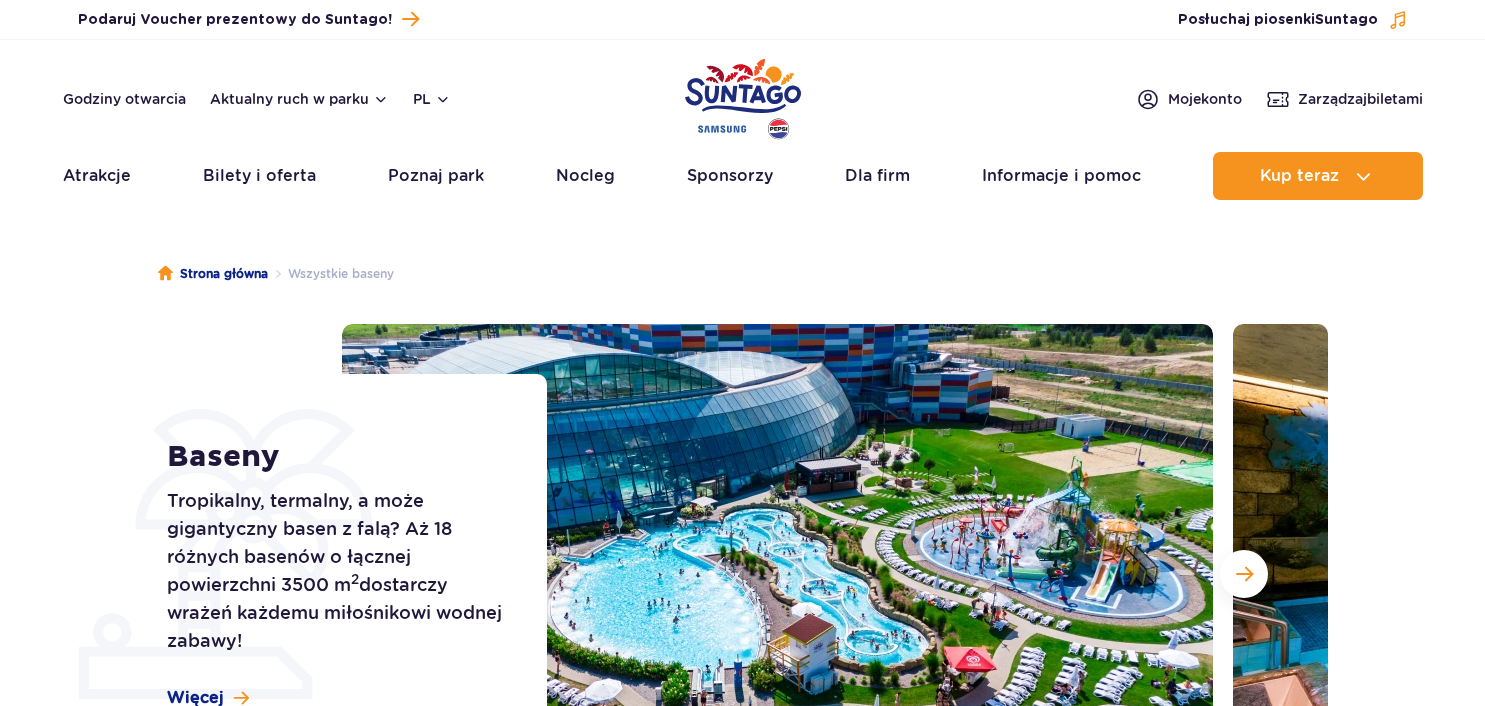scroll, scrollTop: 0, scrollLeft: 0, axis: both 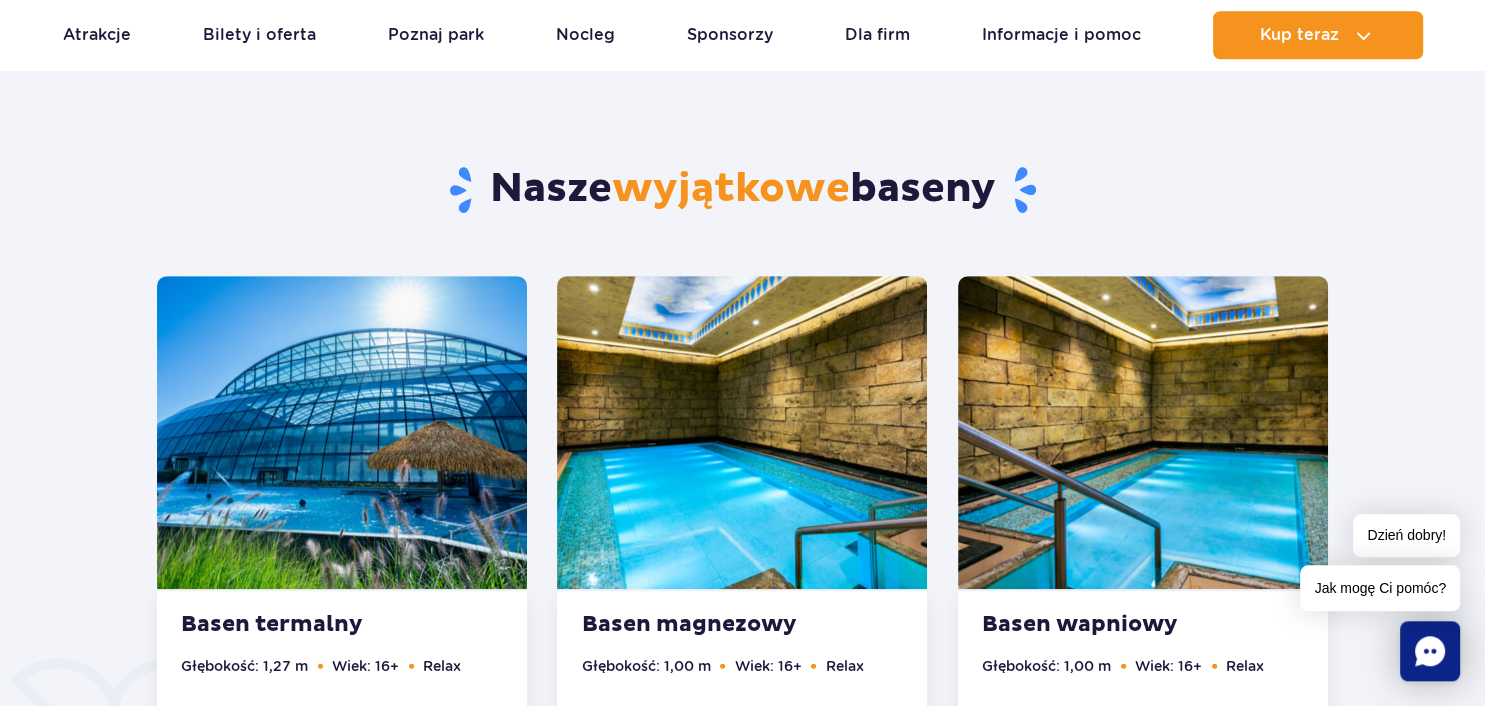 click at bounding box center (743, 1534) 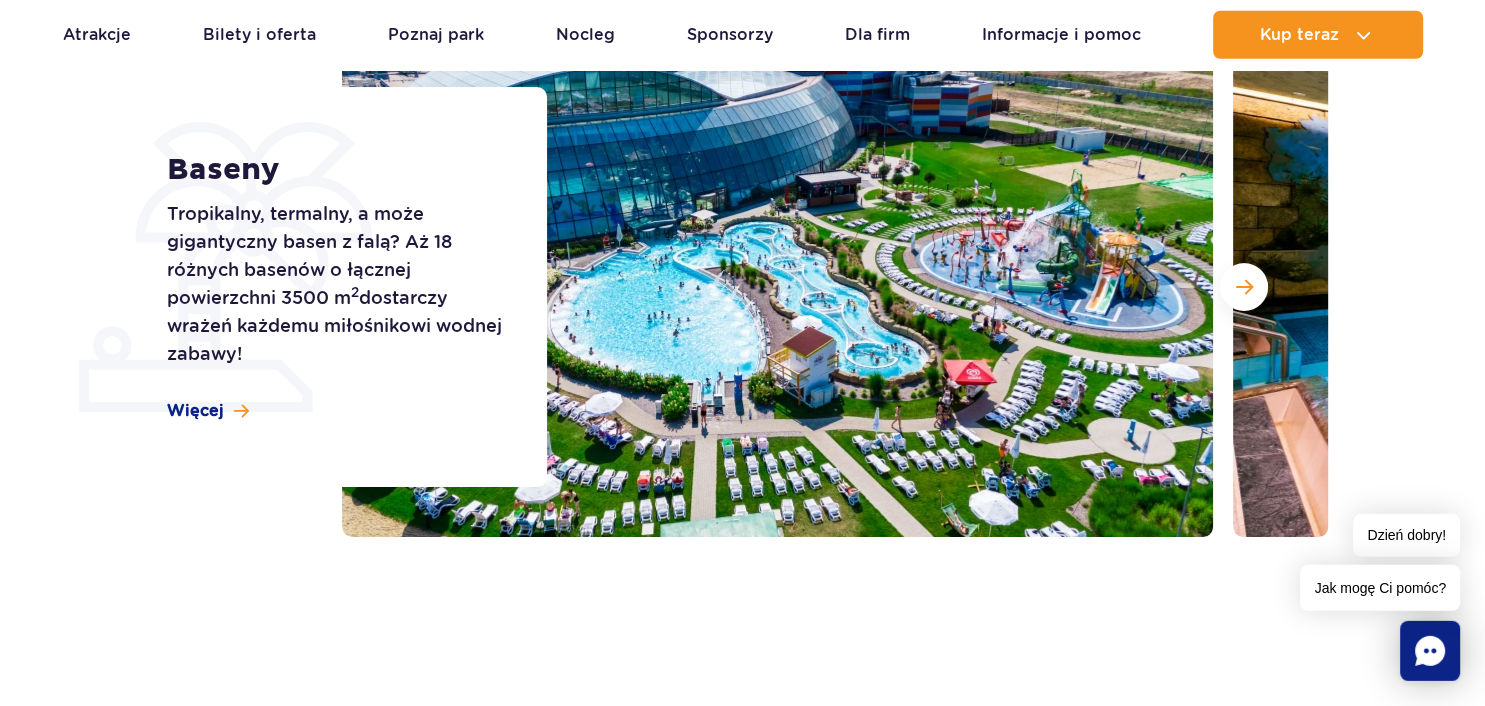 scroll, scrollTop: 0, scrollLeft: 0, axis: both 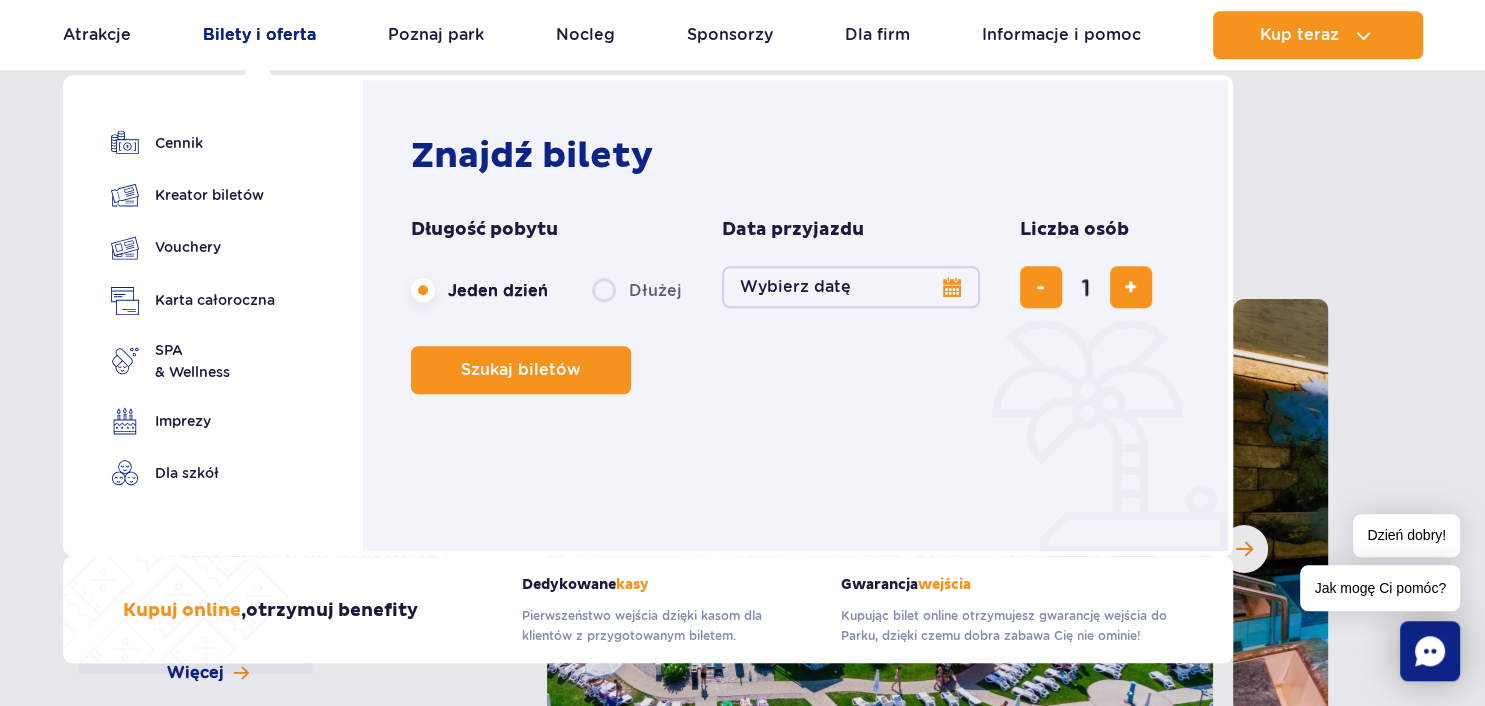 click on "Bilety i oferta" at bounding box center [259, 35] 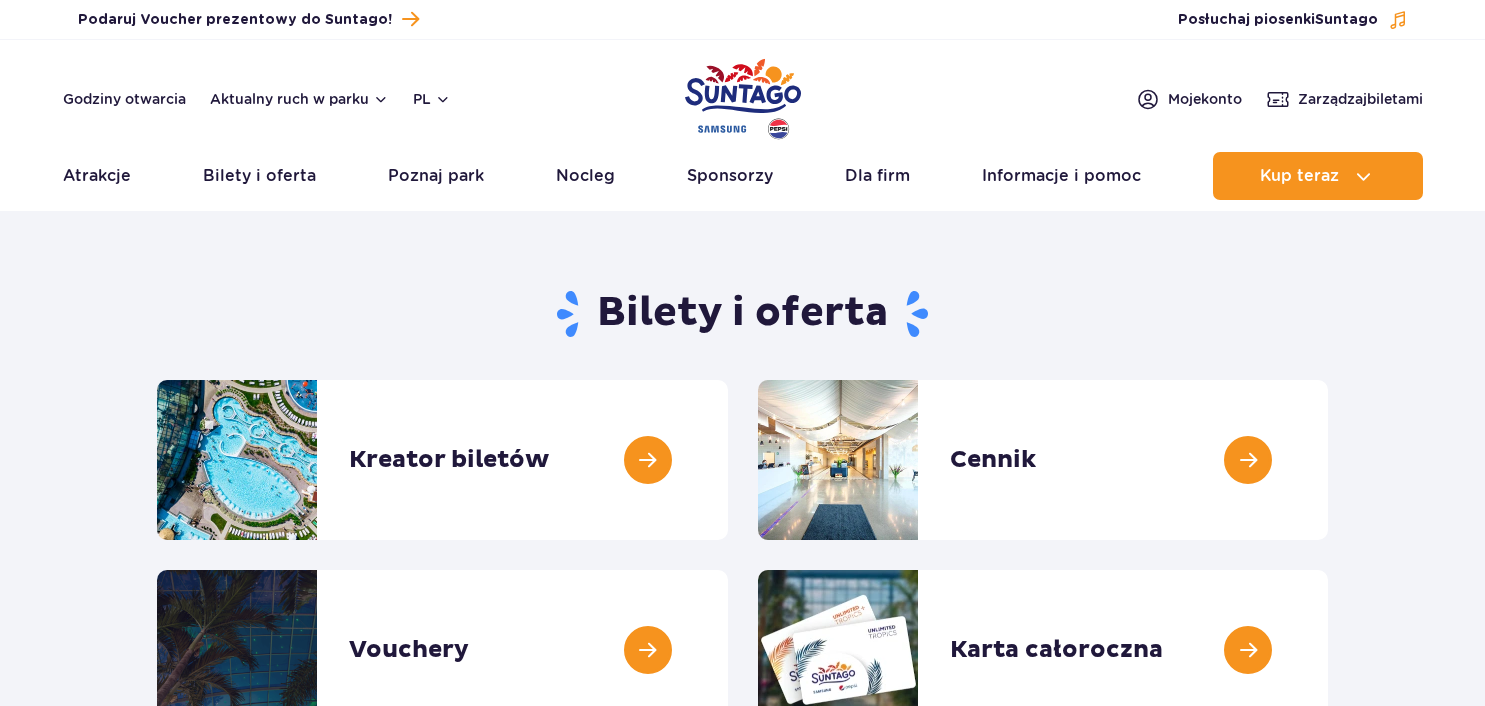 scroll, scrollTop: 0, scrollLeft: 0, axis: both 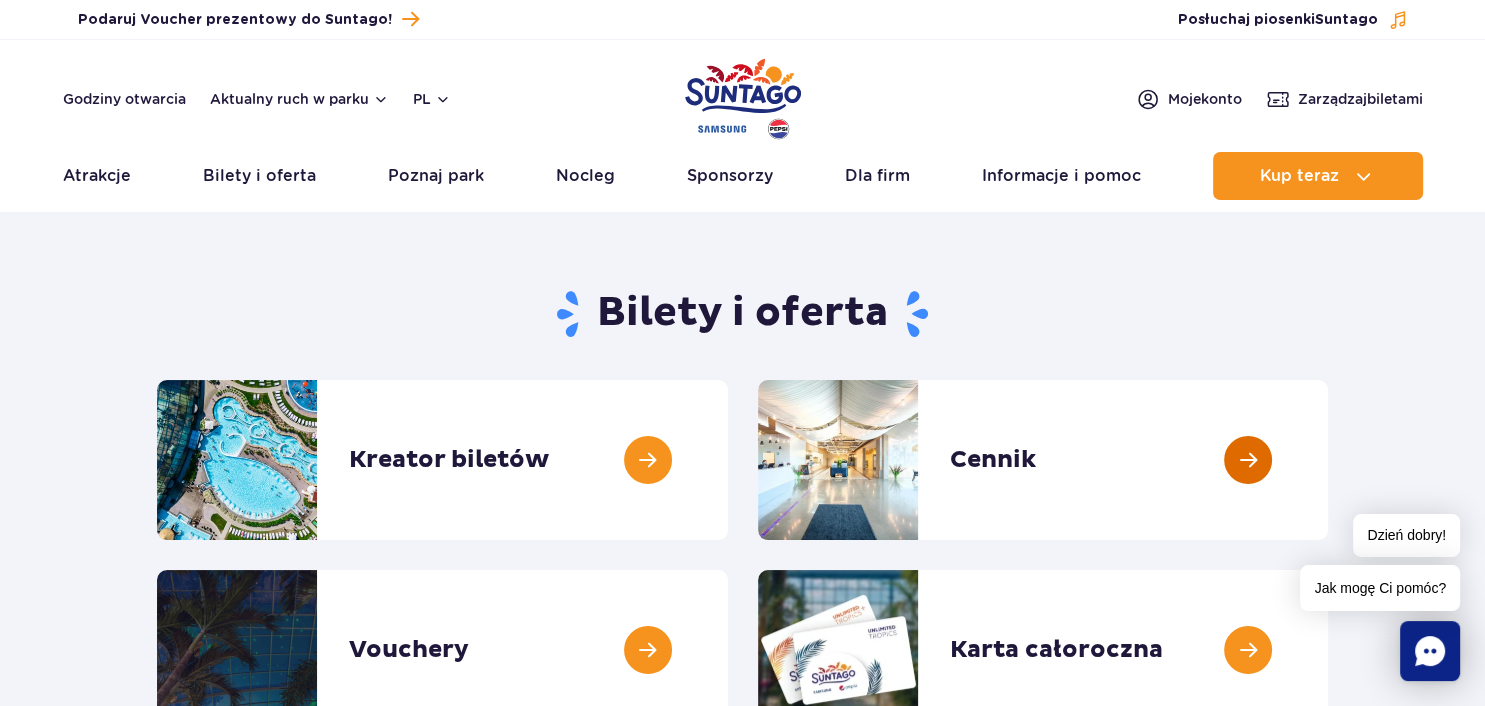 click at bounding box center (1328, 460) 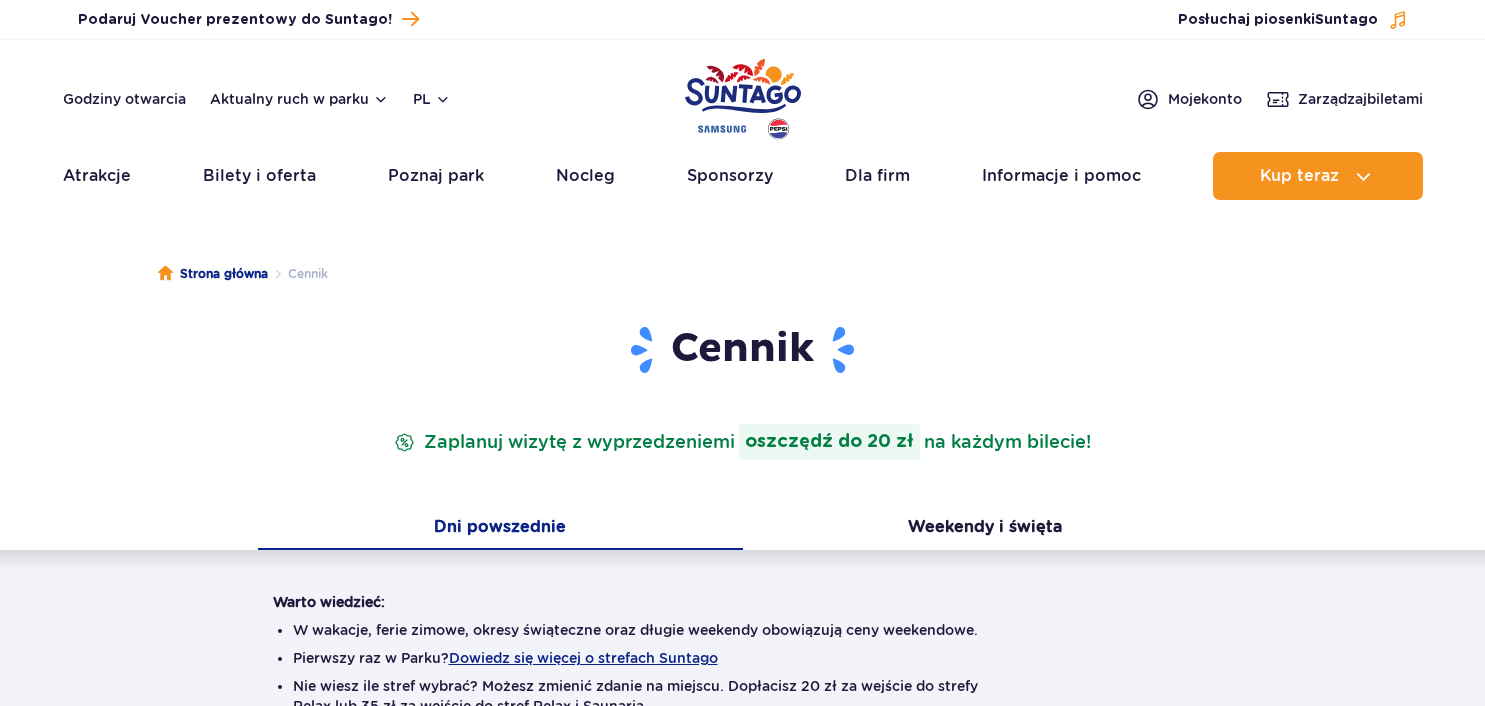 scroll, scrollTop: 0, scrollLeft: 0, axis: both 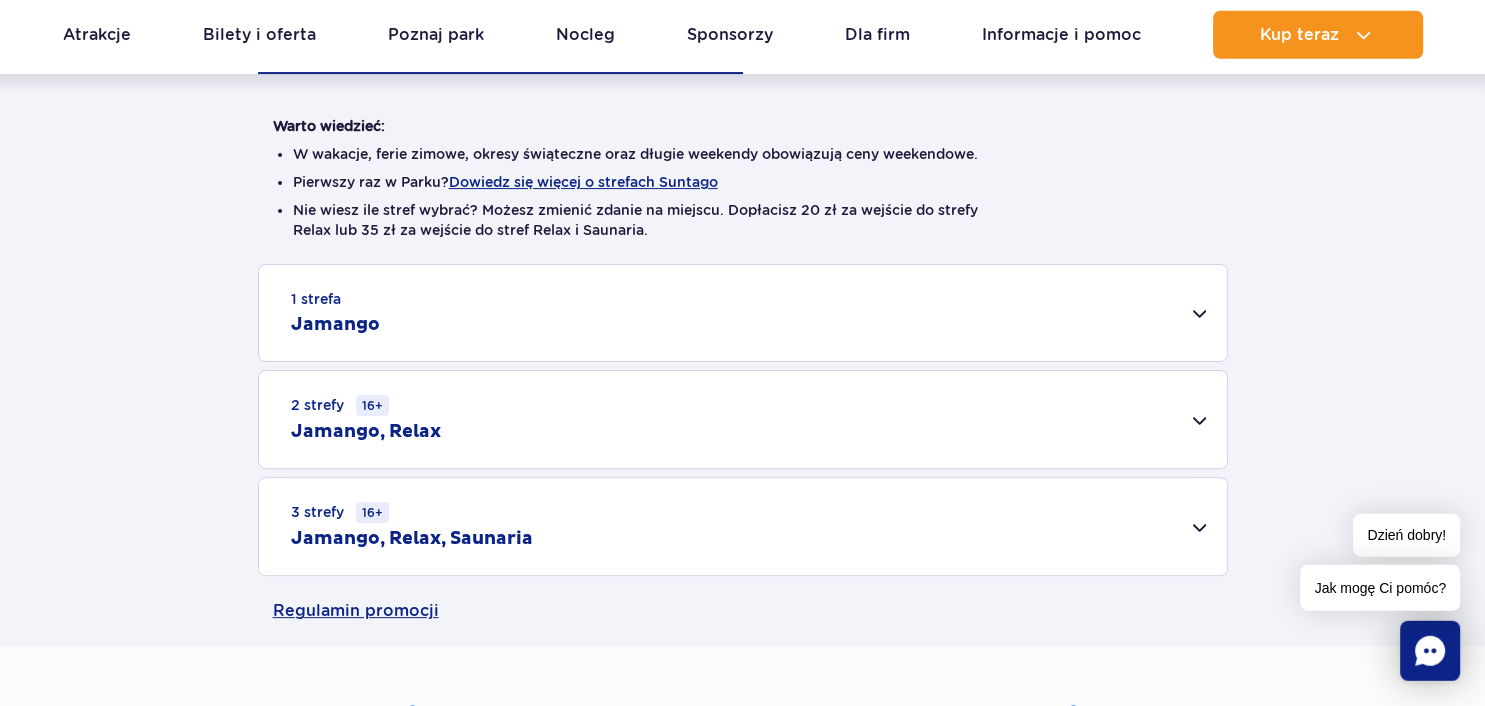 click on "1 strefa
Jamango" at bounding box center [743, 313] 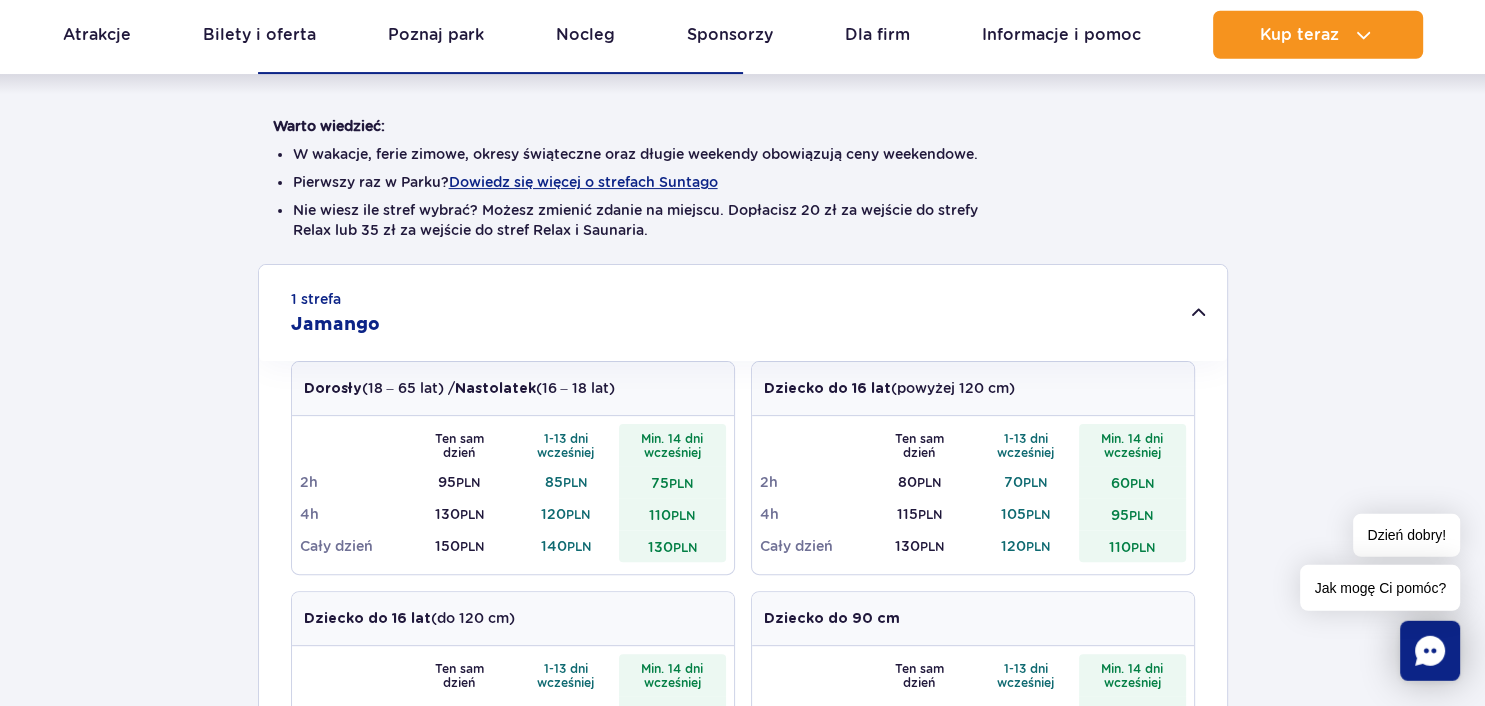 click on "1 strefa
Jamango" at bounding box center [743, 313] 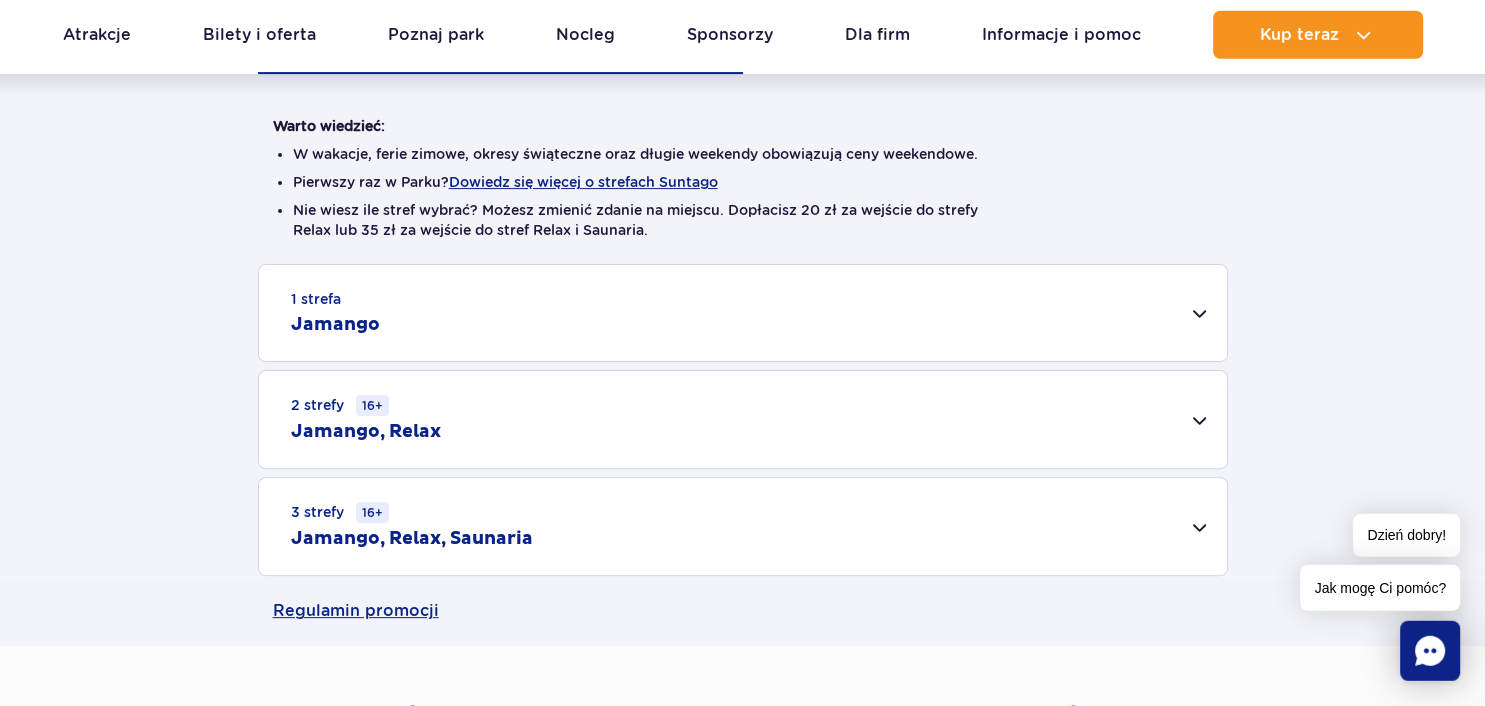 click on "2 strefy  16+
Jamango, Relax" at bounding box center [743, 419] 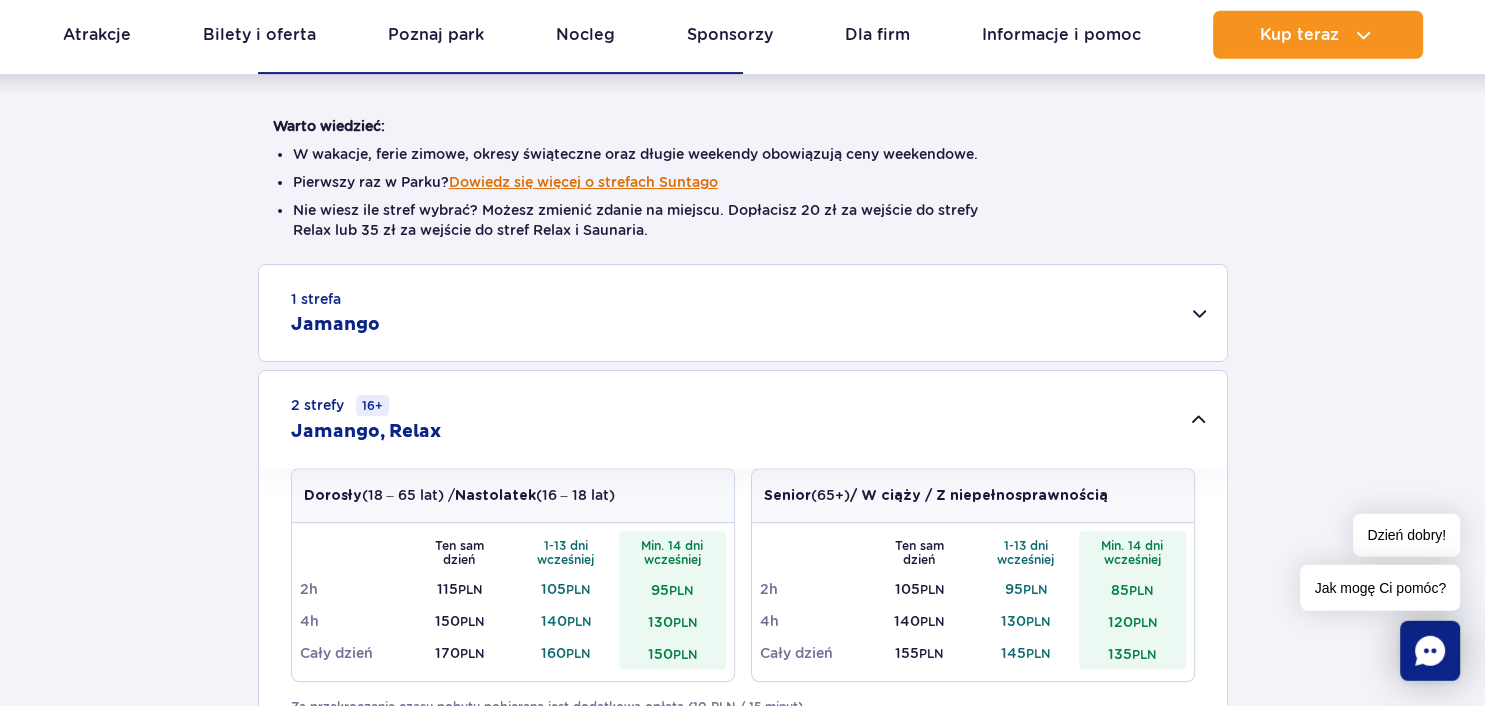 click on "Dowiedz się więcej o strefach Suntago" at bounding box center [583, 182] 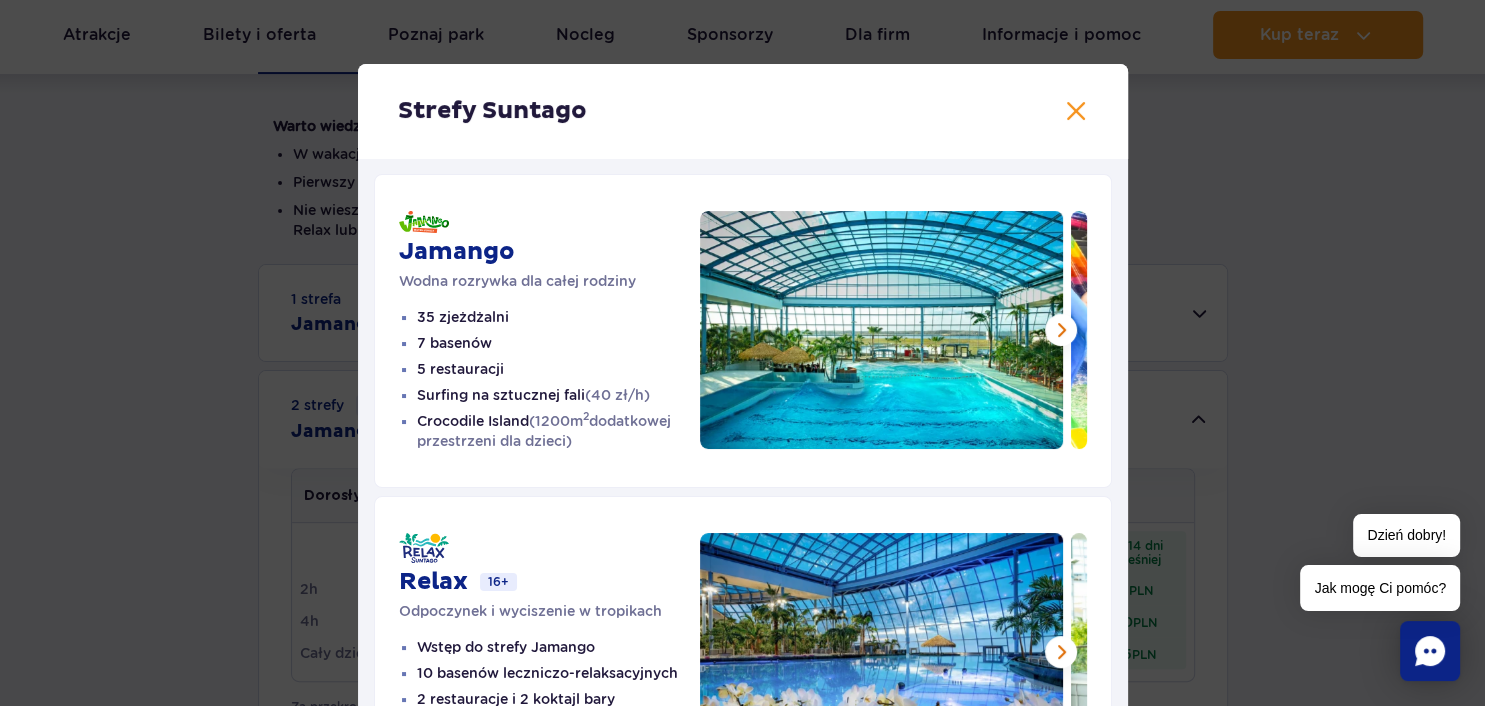 click on "Strefy Suntago" at bounding box center [743, 111] 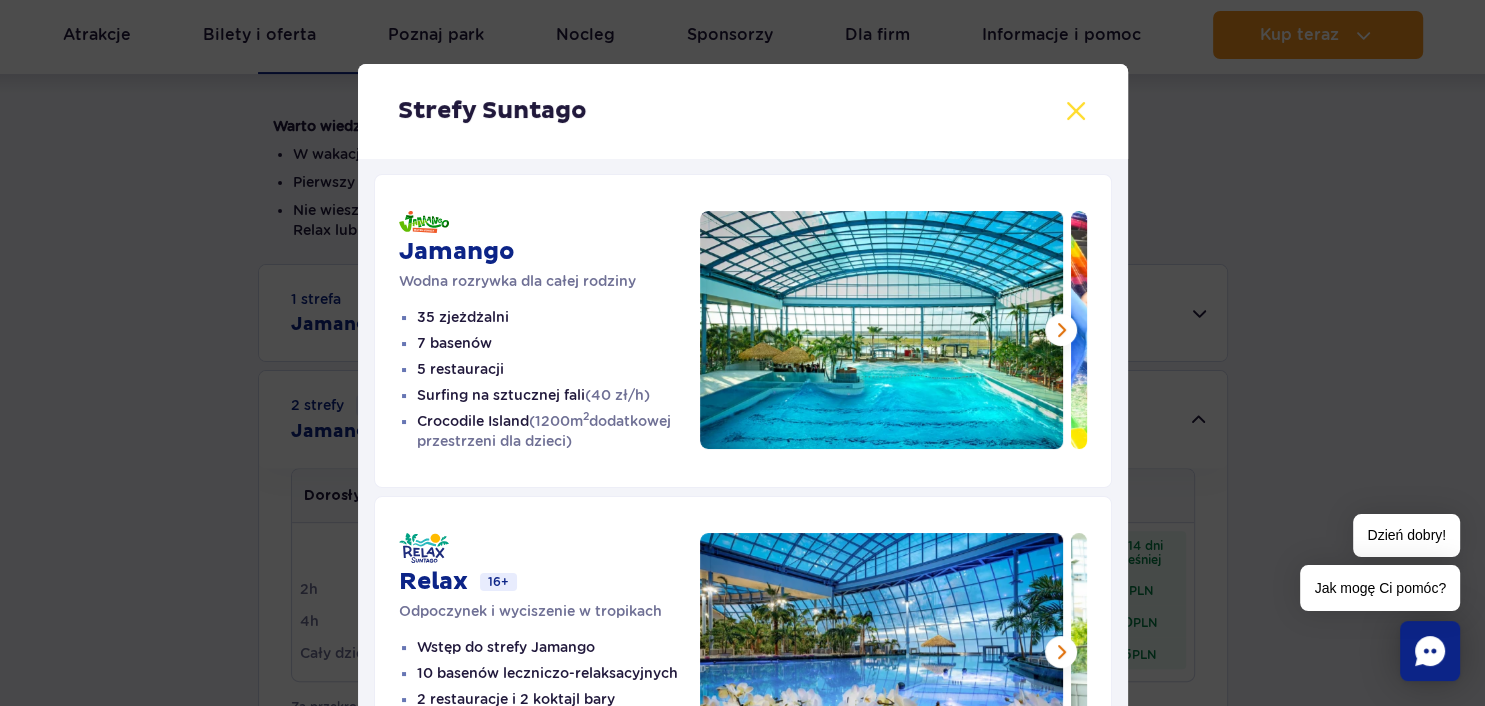 click at bounding box center (1076, 111) 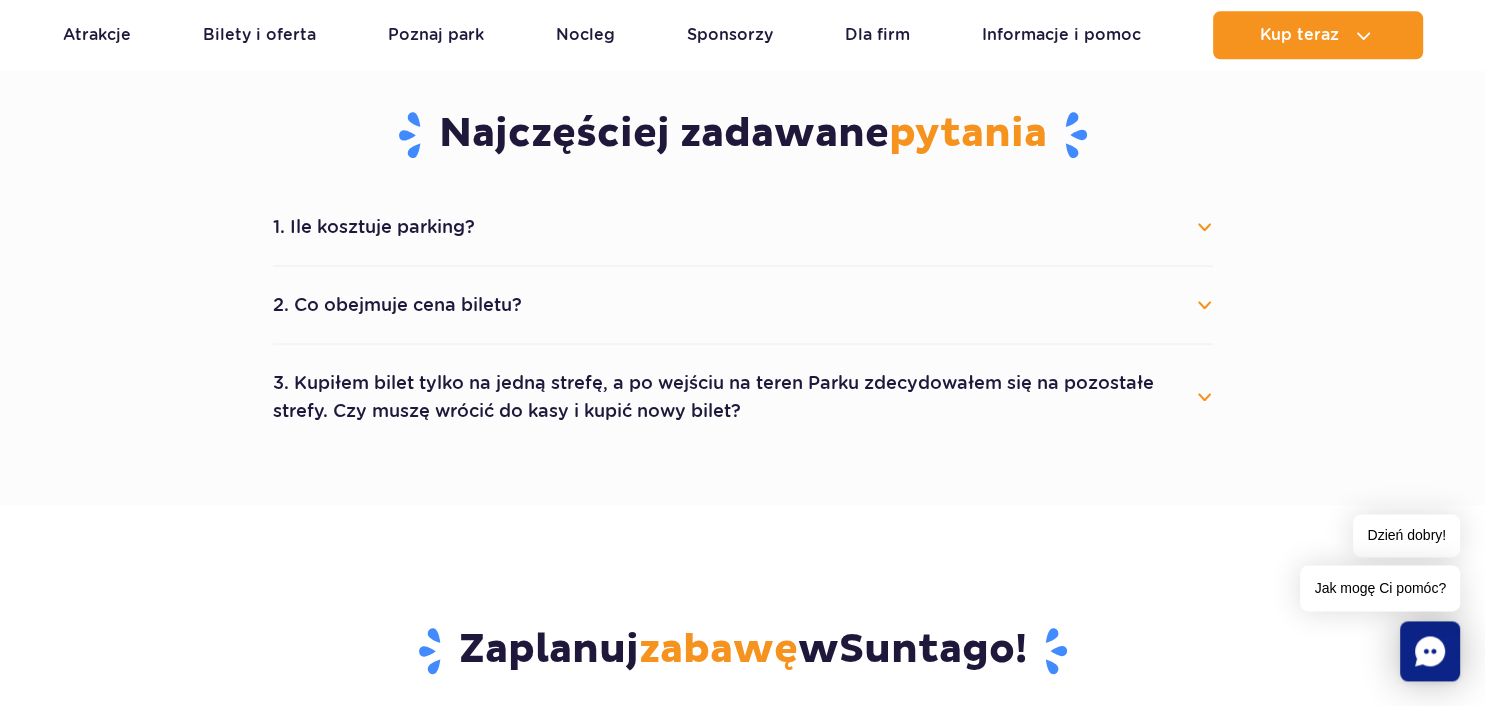scroll, scrollTop: 1345, scrollLeft: 0, axis: vertical 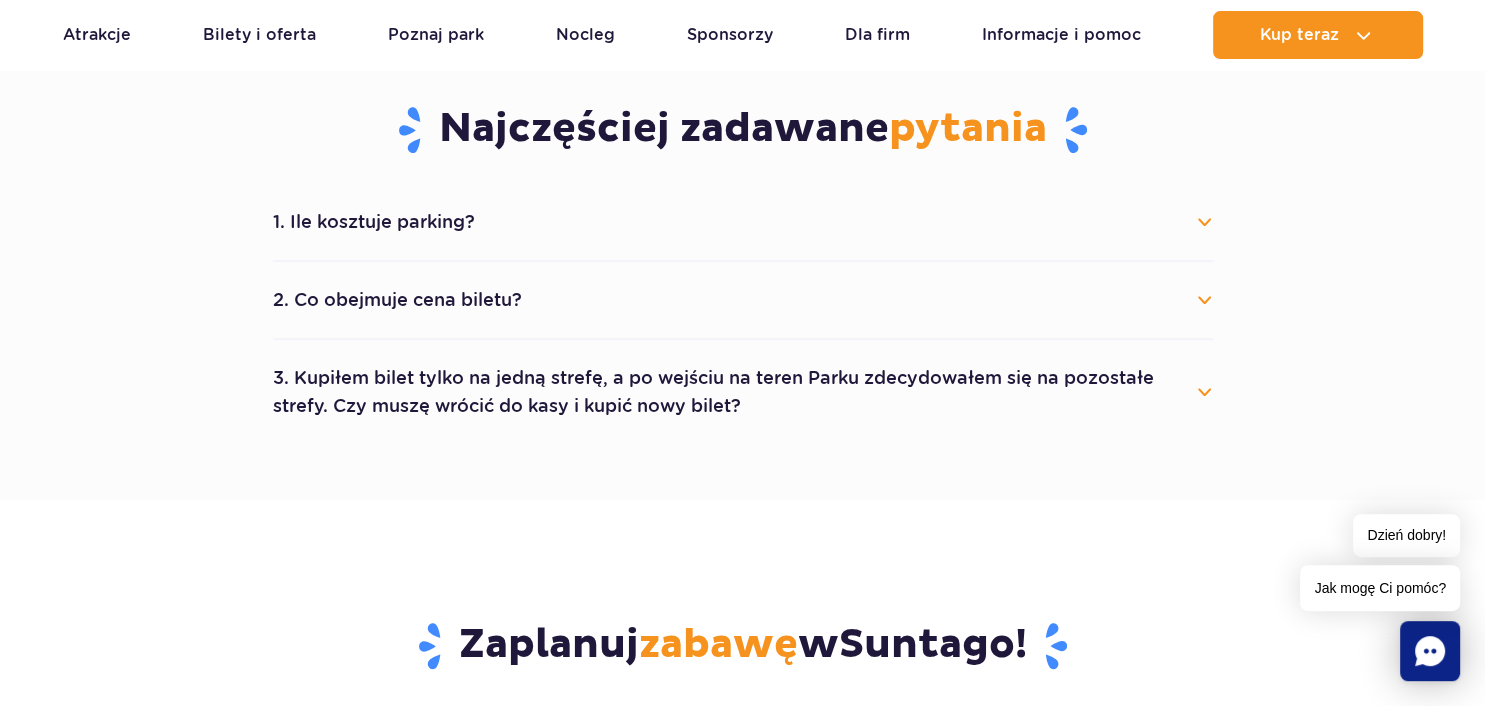 click on "1. Ile kosztuje parking?" at bounding box center [743, 222] 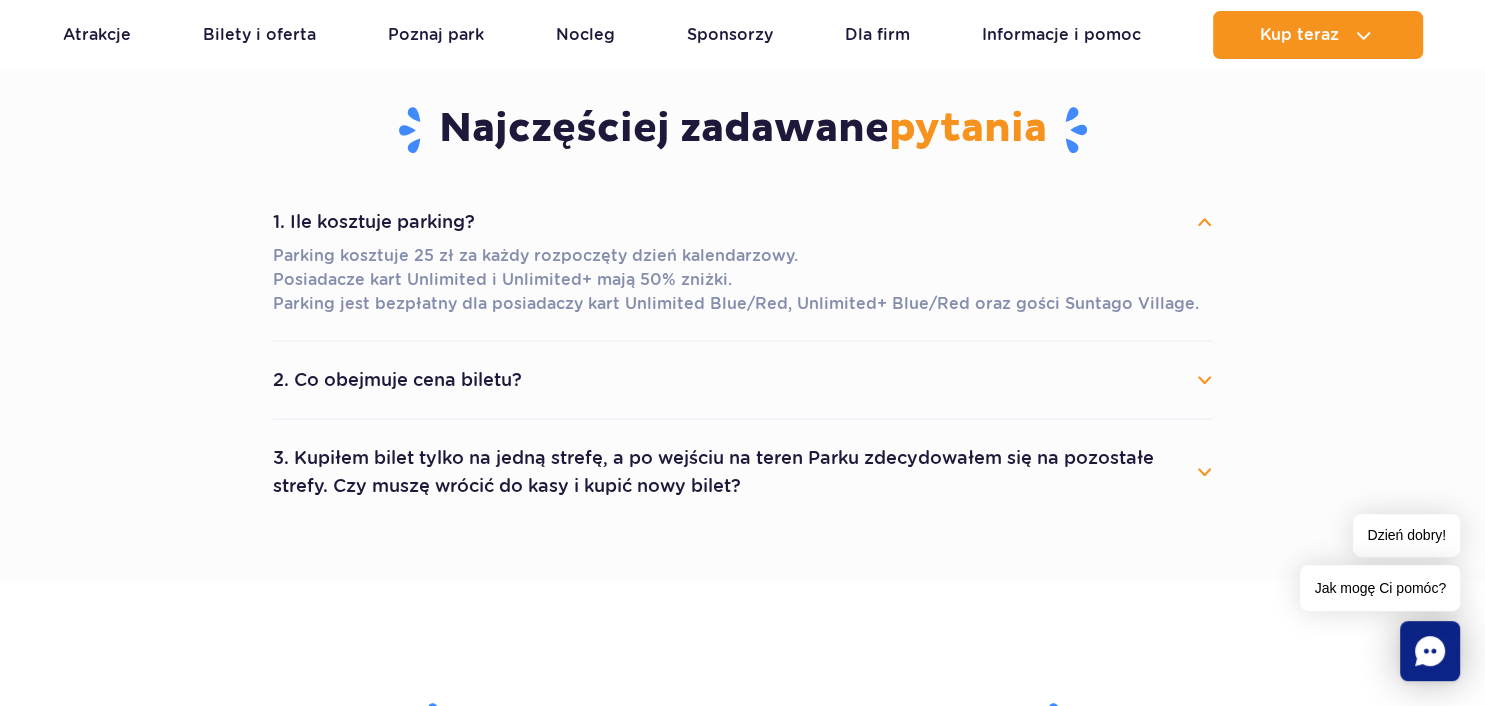 click on "2. Co obejmuje cena biletu?" at bounding box center [743, 380] 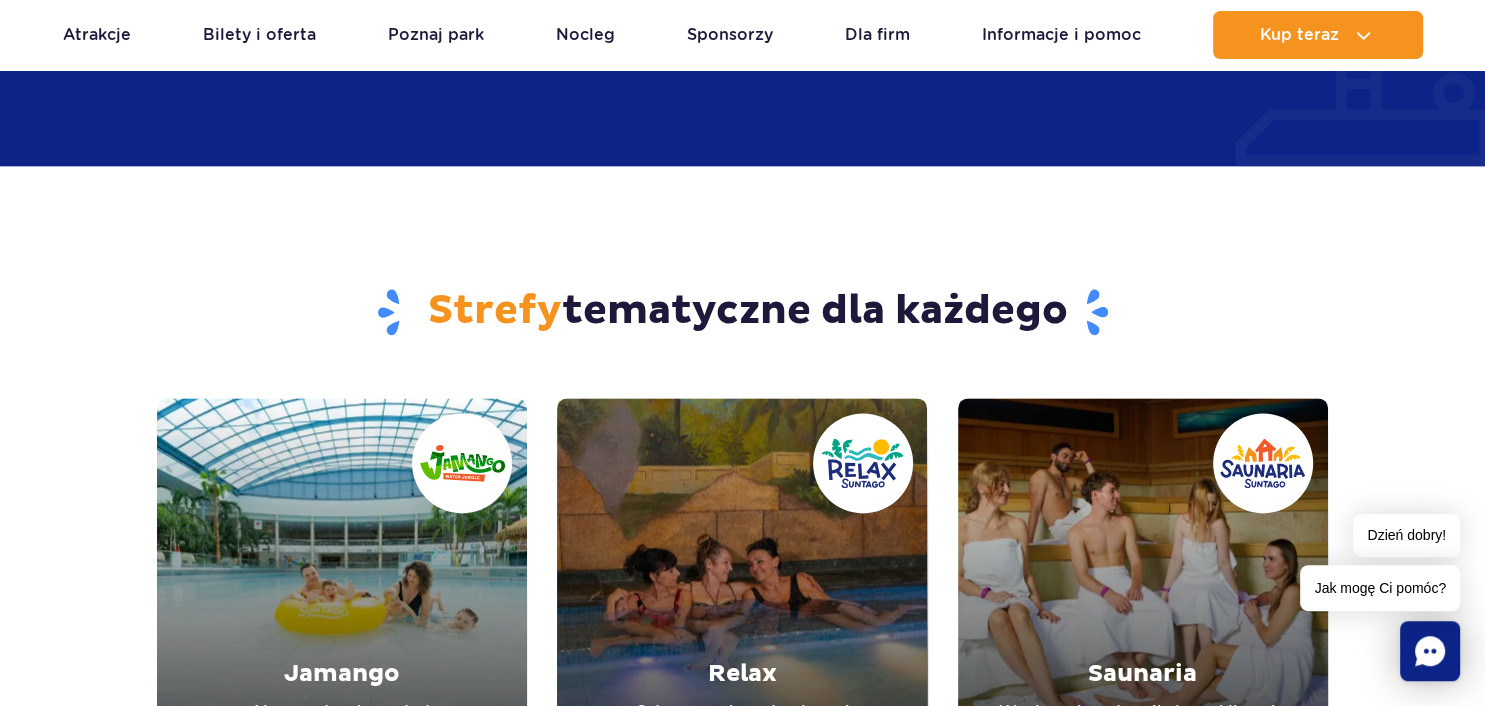 scroll, scrollTop: 2428, scrollLeft: 0, axis: vertical 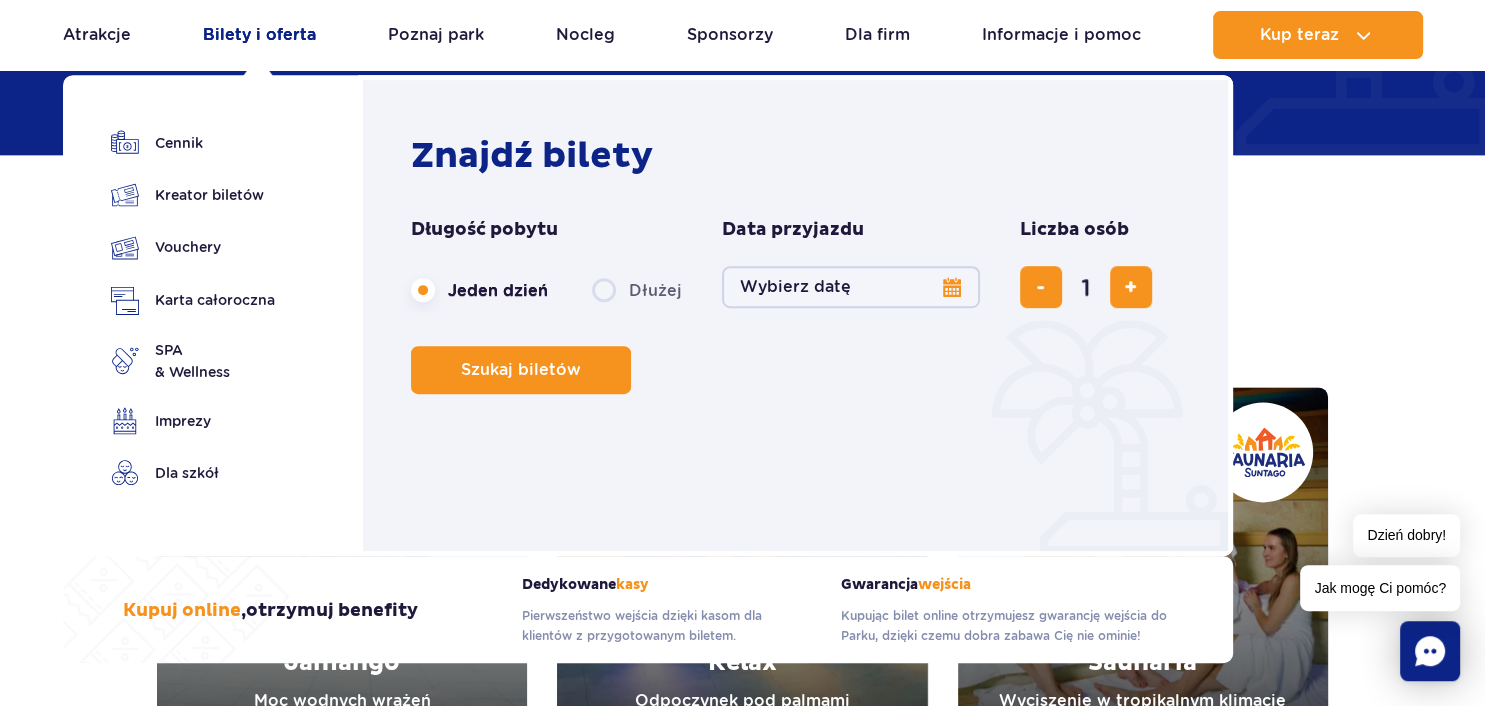 click on "Bilety i oferta" at bounding box center (259, 35) 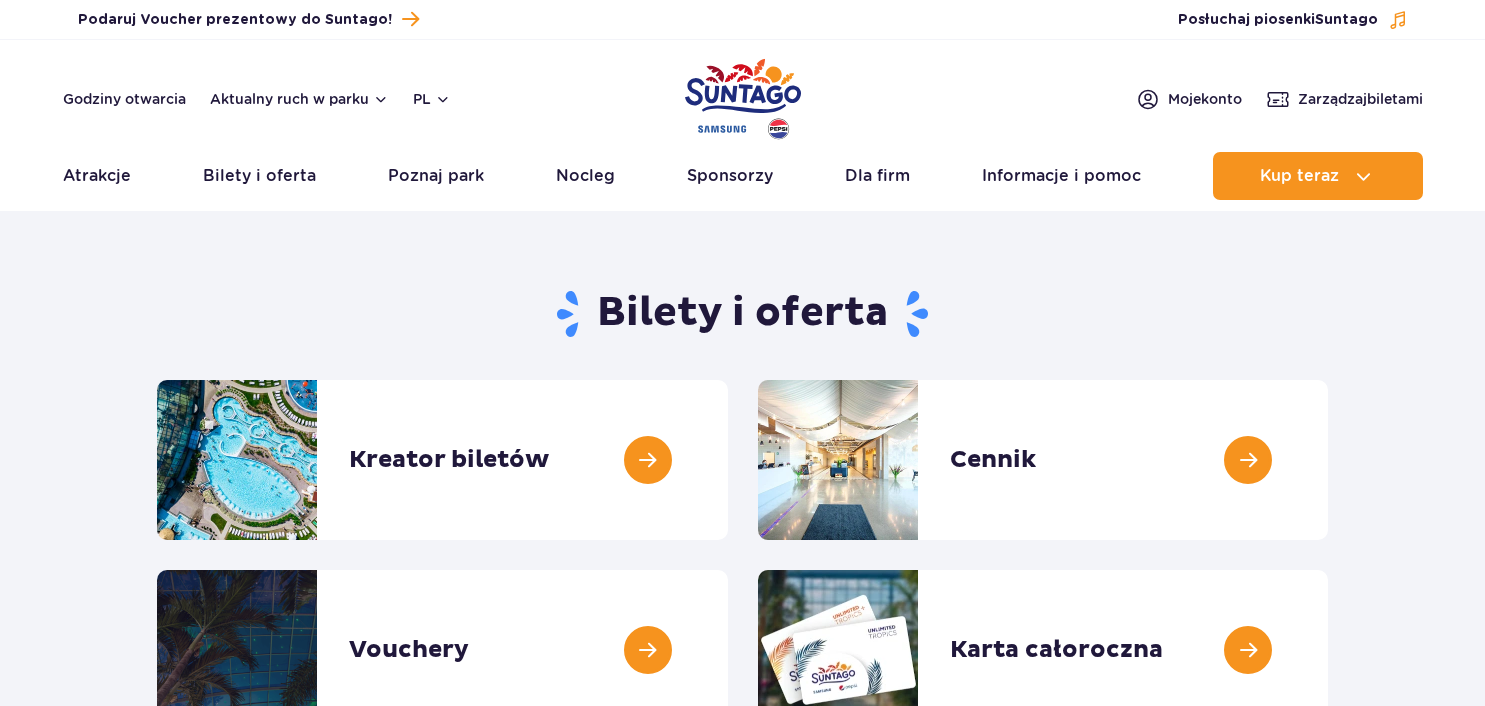 scroll, scrollTop: 0, scrollLeft: 0, axis: both 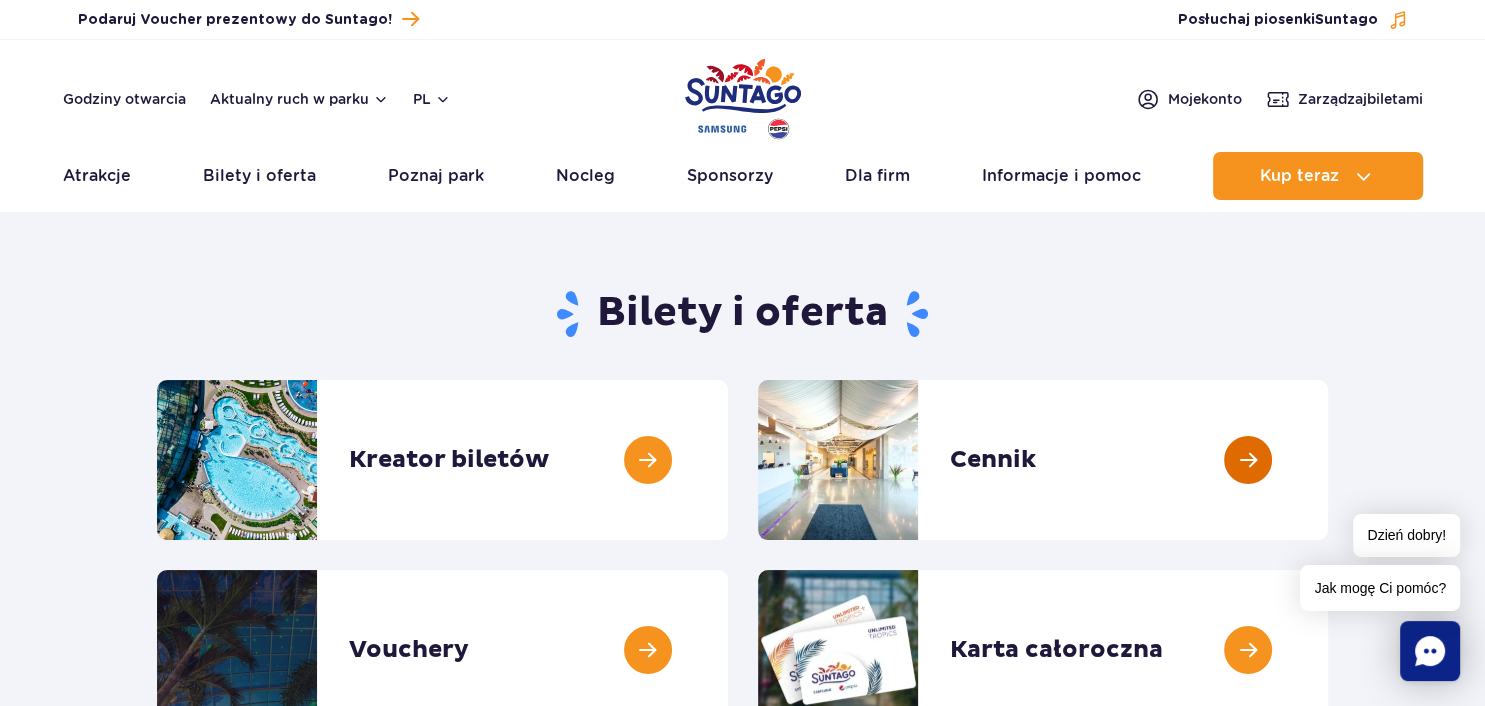 click at bounding box center (1328, 460) 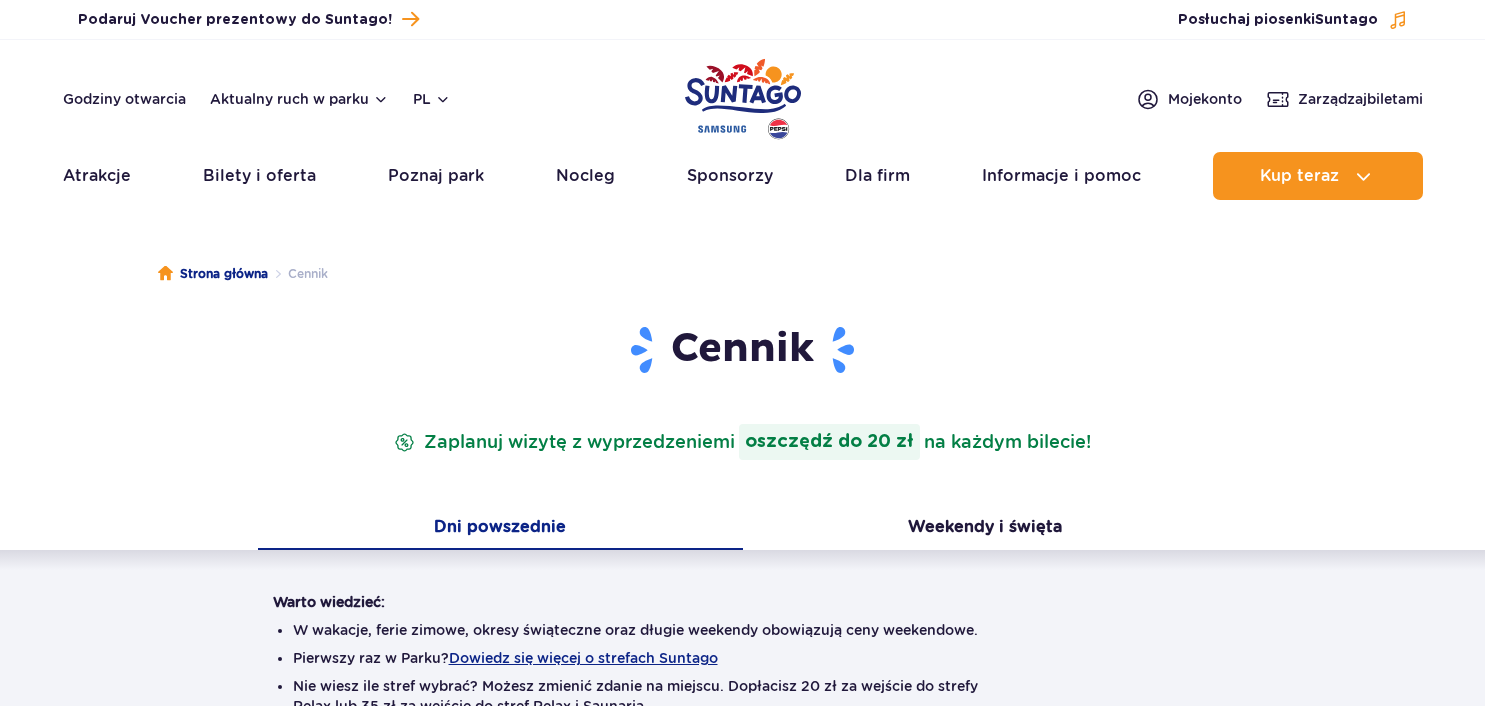 scroll, scrollTop: 0, scrollLeft: 0, axis: both 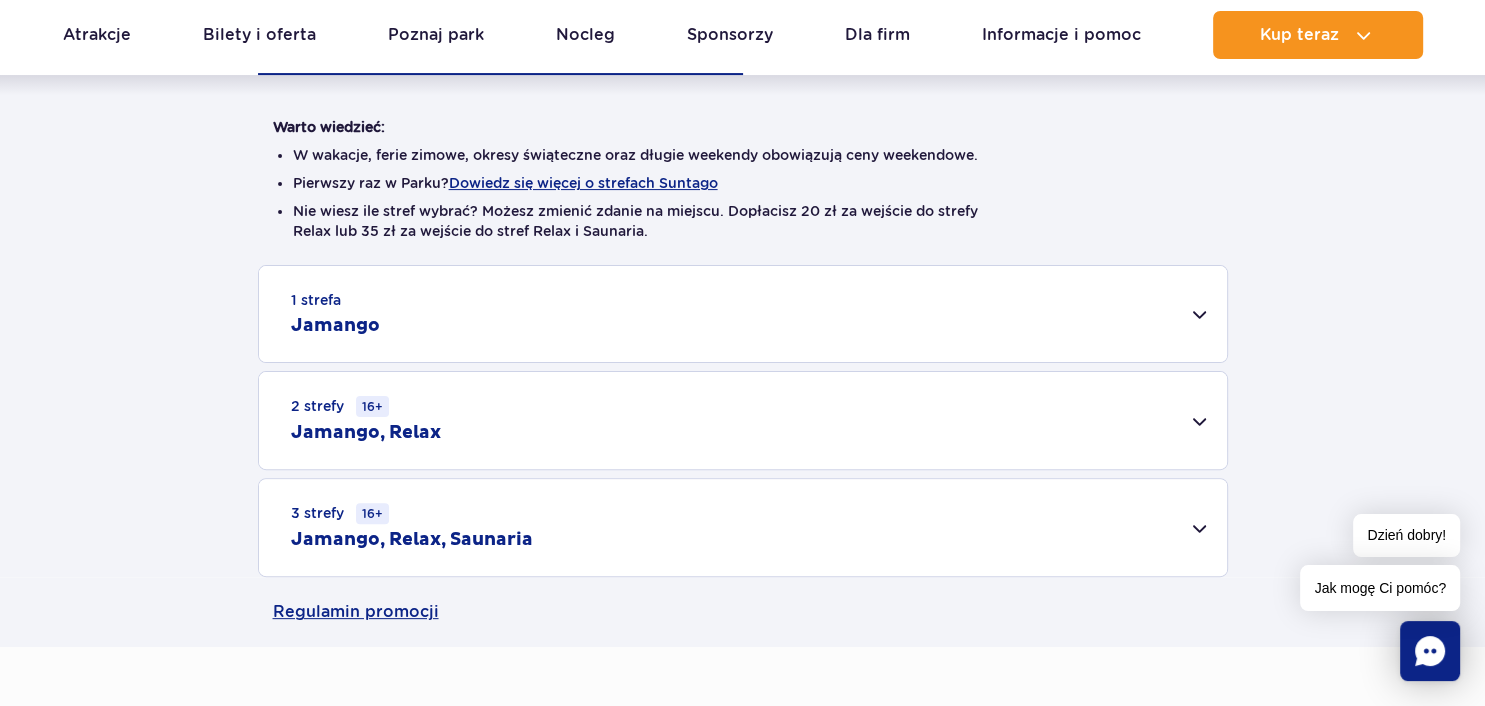 click on "2 strefy  16+
Jamango, Relax" at bounding box center [743, 420] 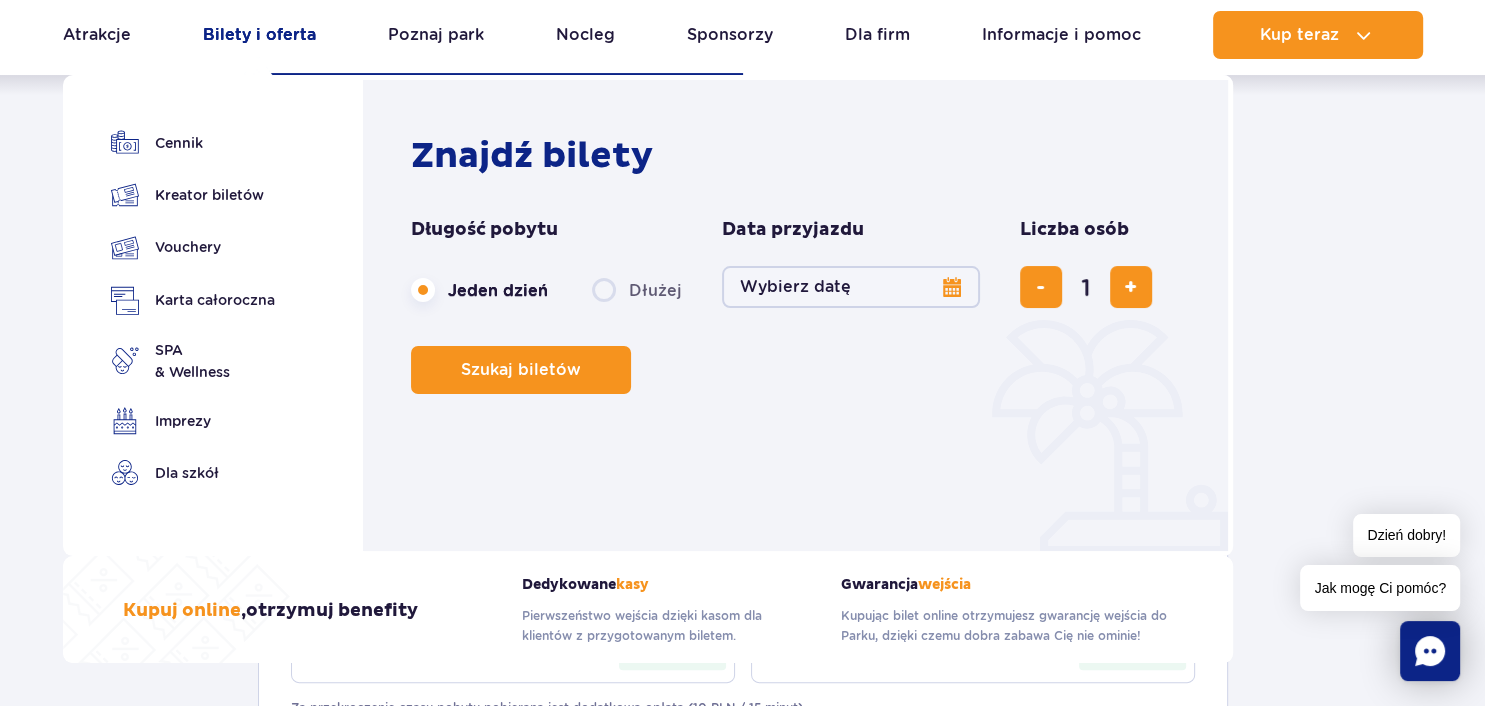 click on "Bilety i oferta" at bounding box center (259, 35) 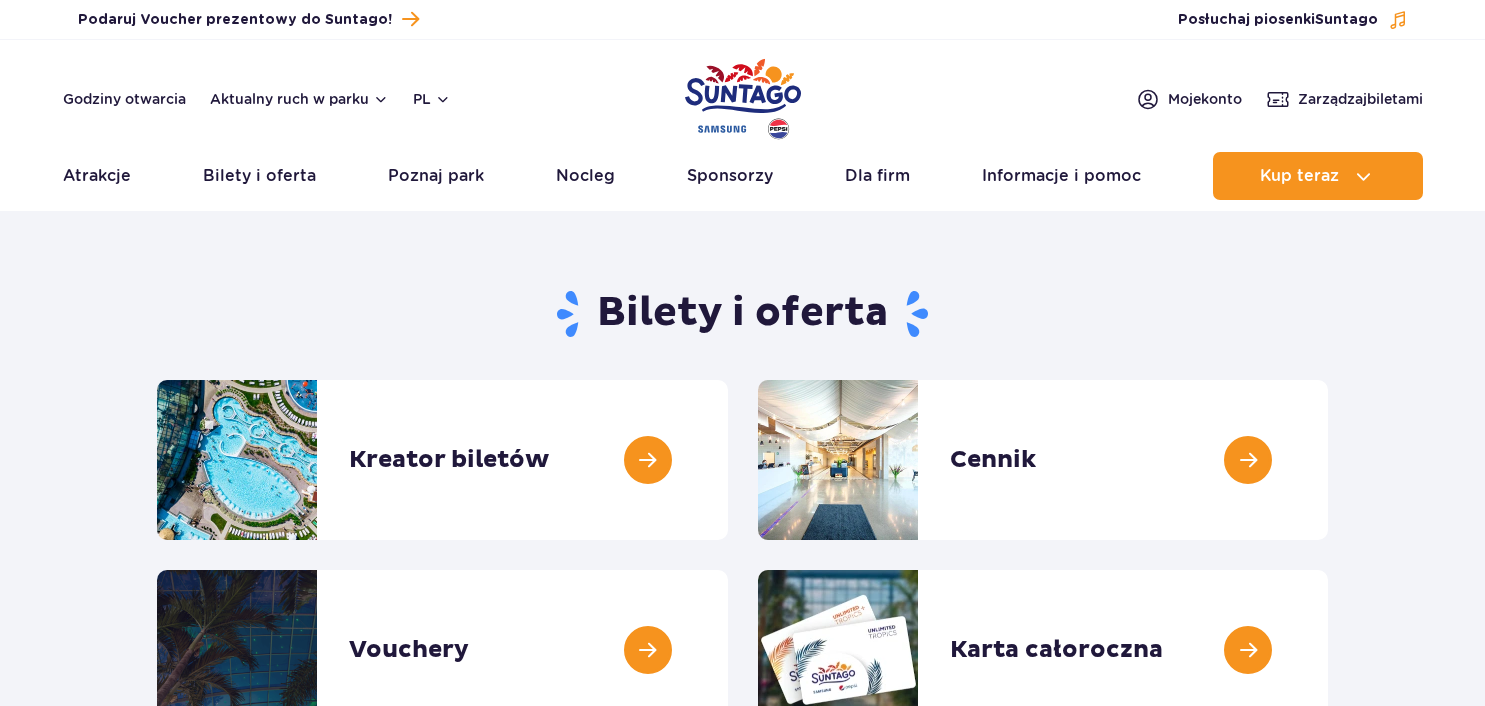 scroll, scrollTop: 0, scrollLeft: 0, axis: both 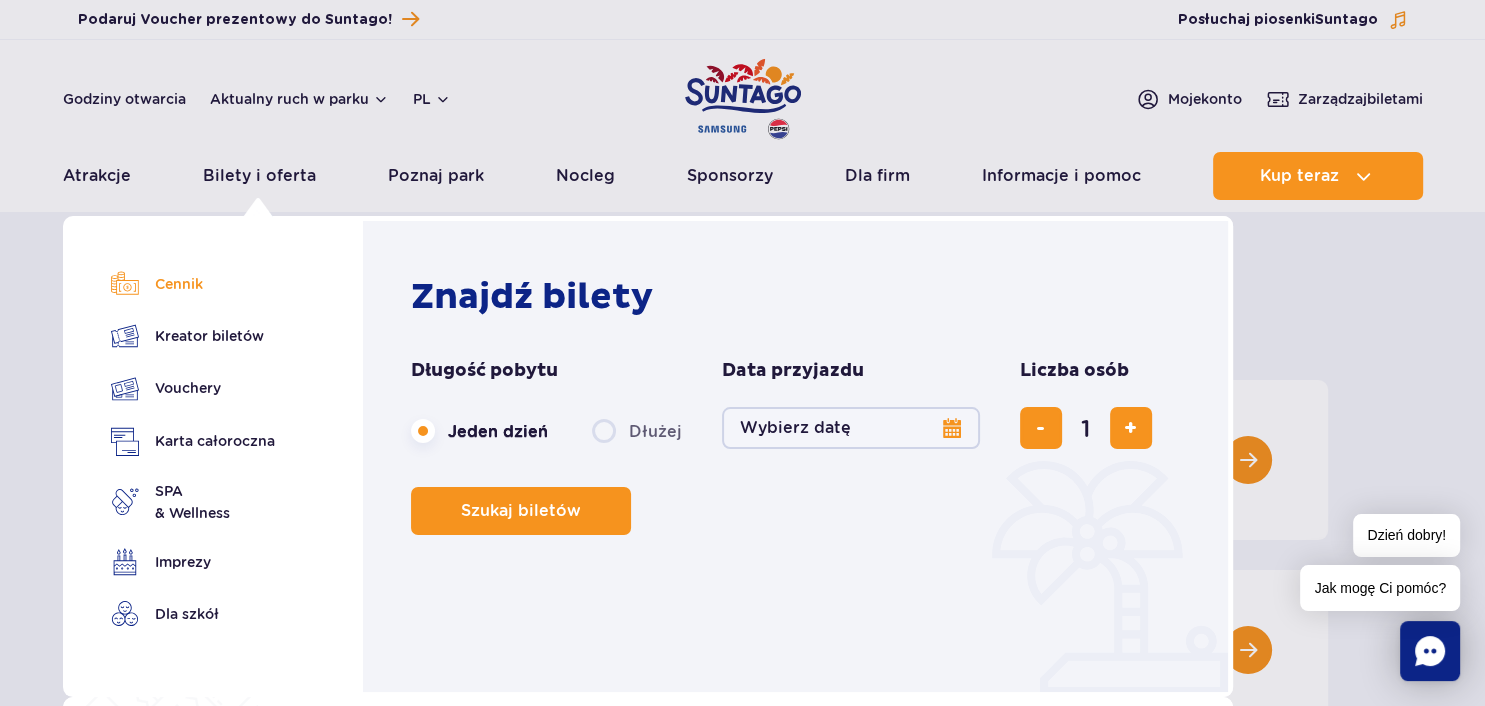 click on "Cennik" at bounding box center (193, 284) 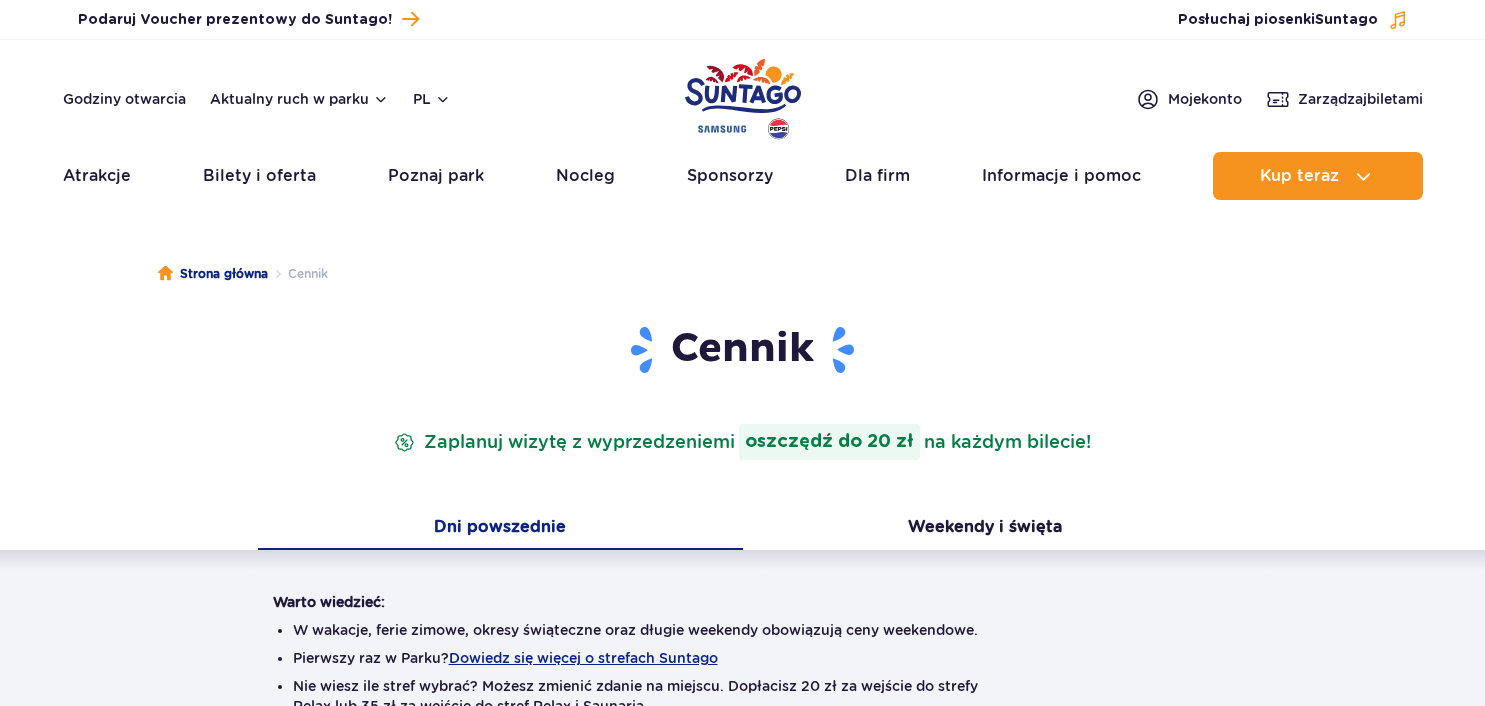 scroll, scrollTop: 0, scrollLeft: 0, axis: both 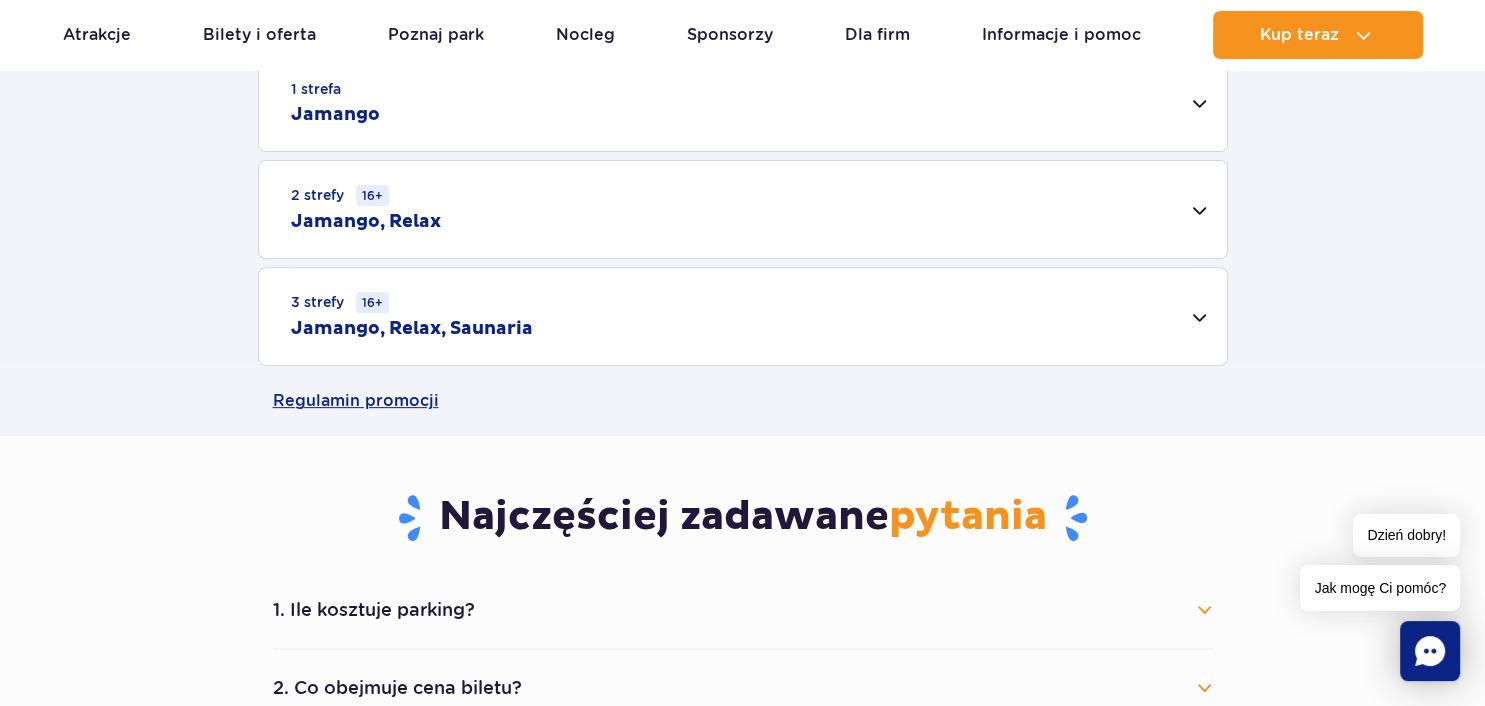 click on "2 strefy  16+
Jamango, Relax" at bounding box center [743, 209] 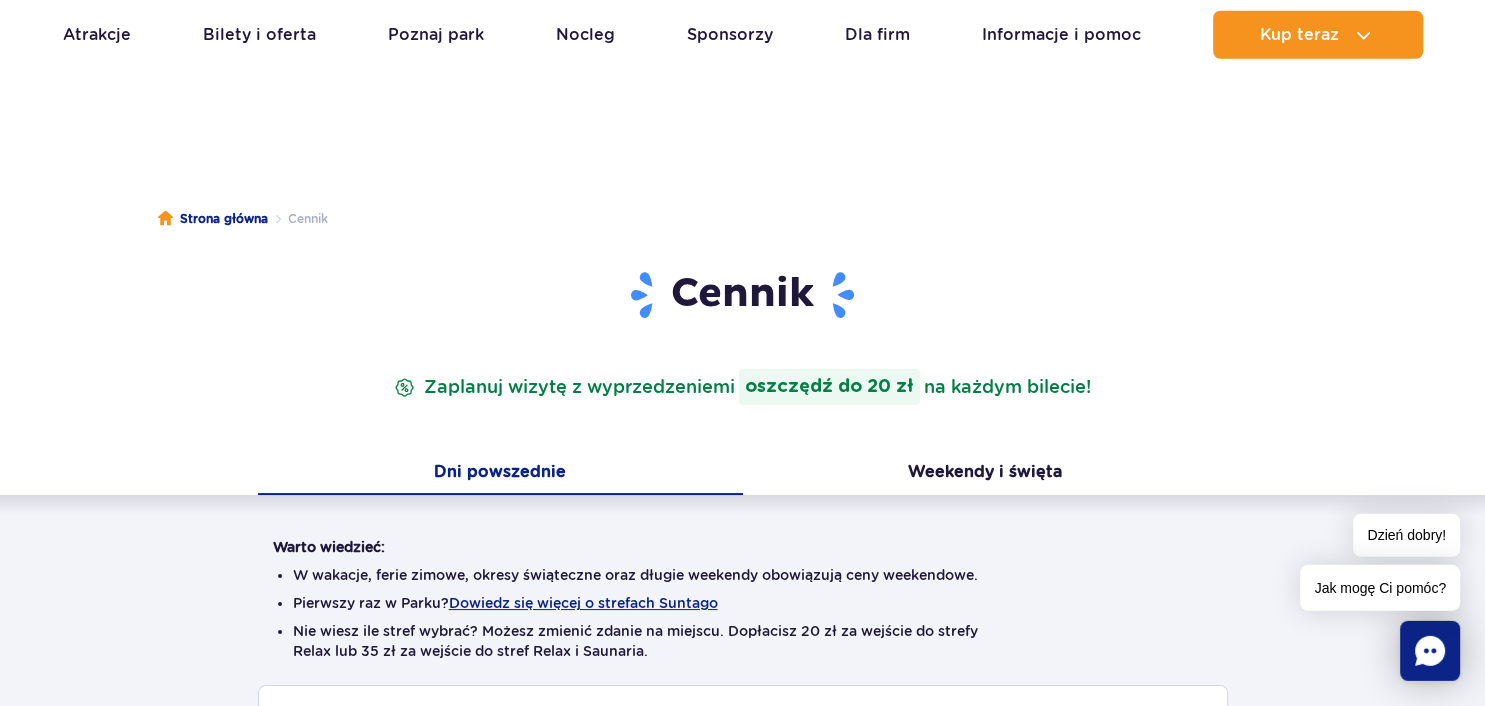 scroll, scrollTop: 0, scrollLeft: 0, axis: both 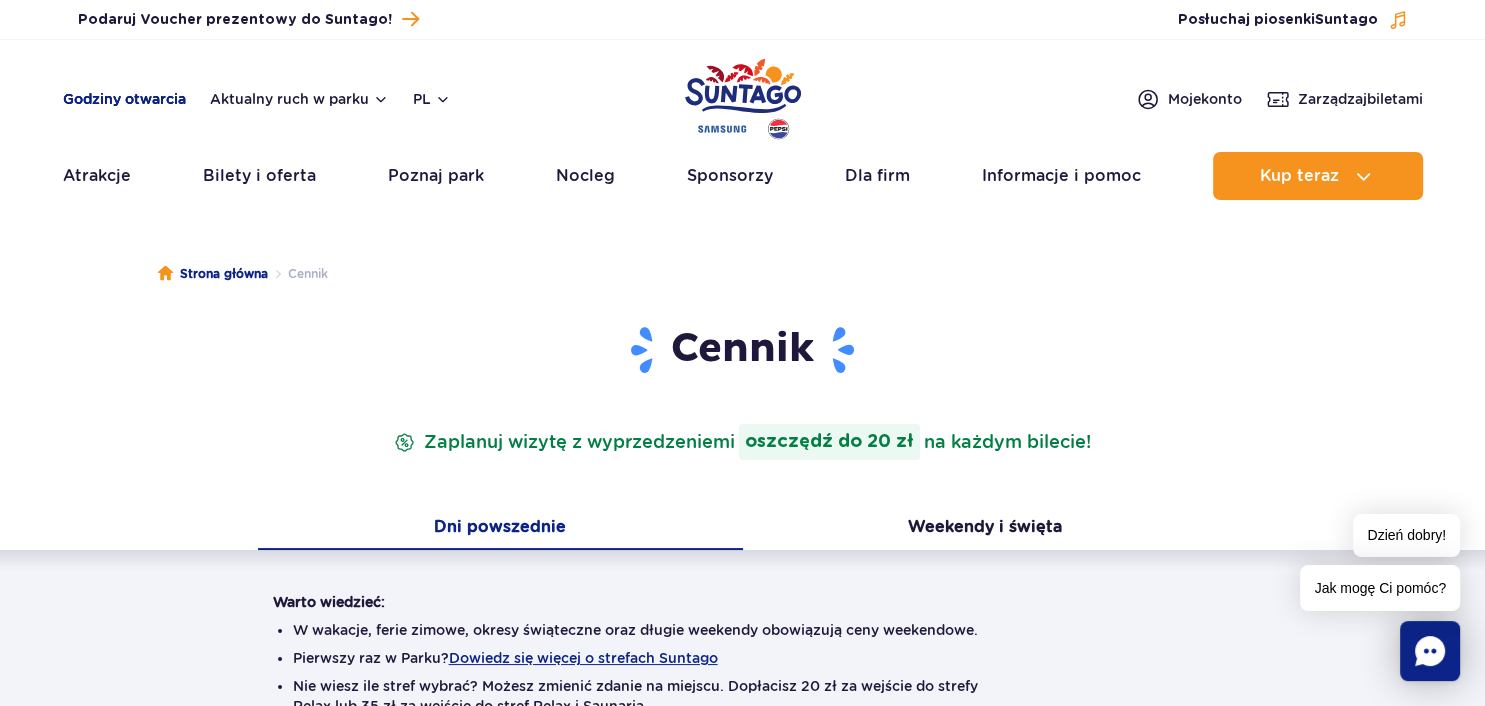 click on "Godziny otwarcia" at bounding box center (124, 99) 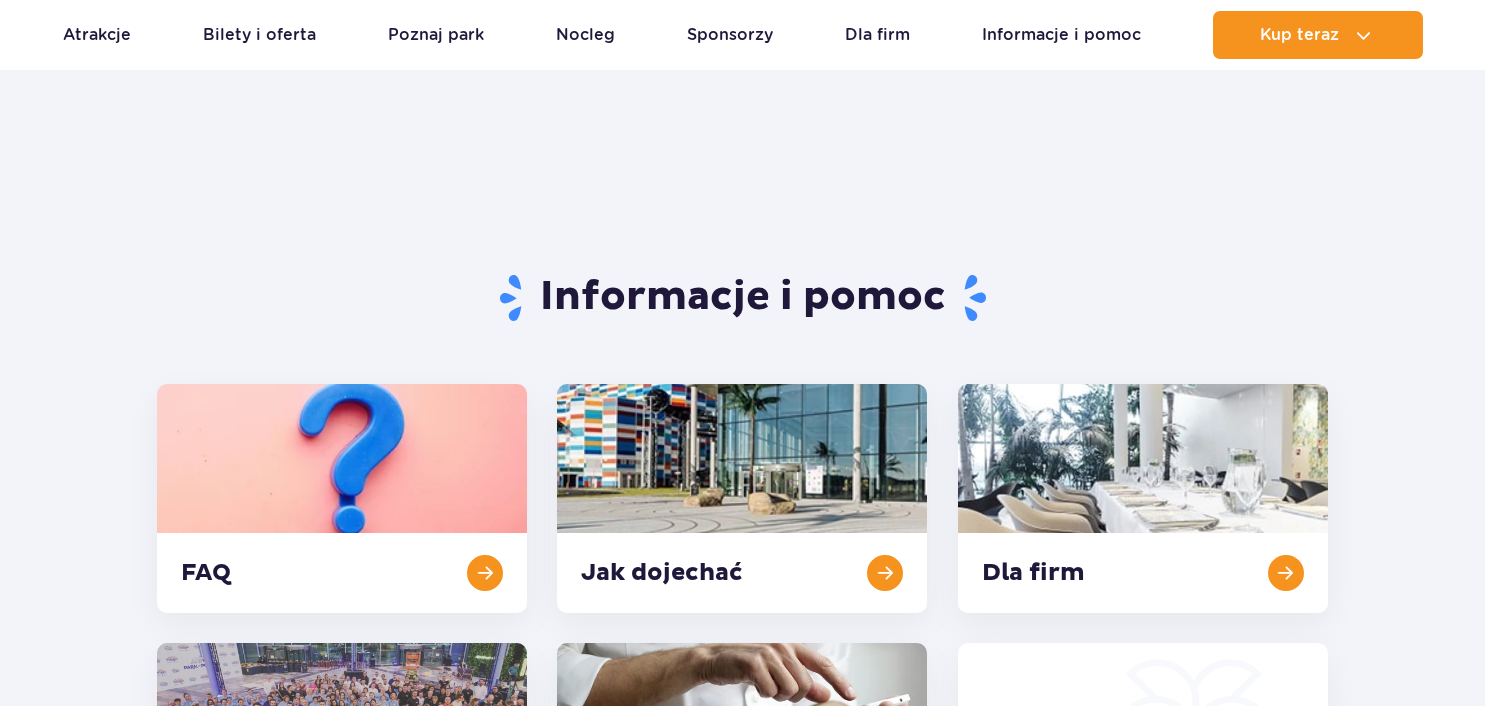 scroll, scrollTop: 827, scrollLeft: 0, axis: vertical 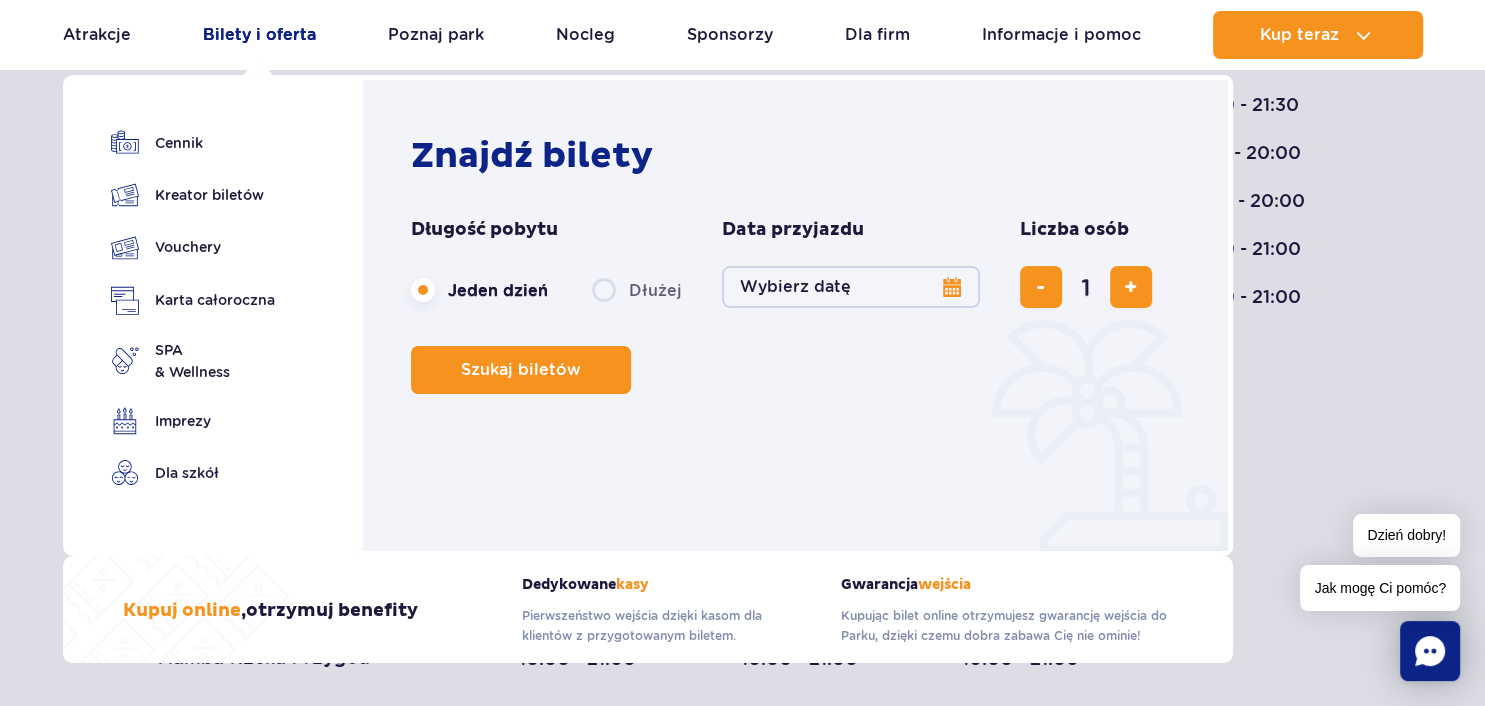click on "Bilety i oferta" at bounding box center [259, 35] 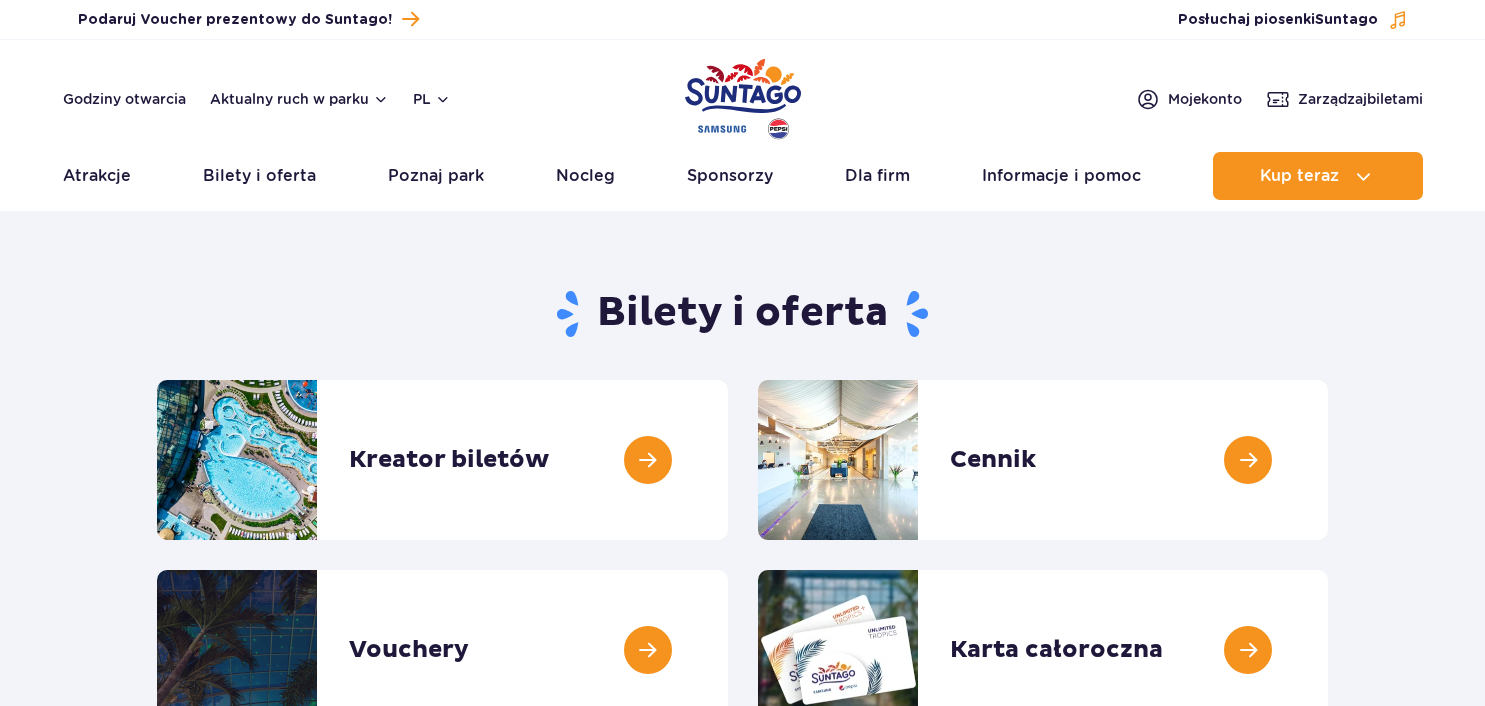 scroll, scrollTop: 0, scrollLeft: 0, axis: both 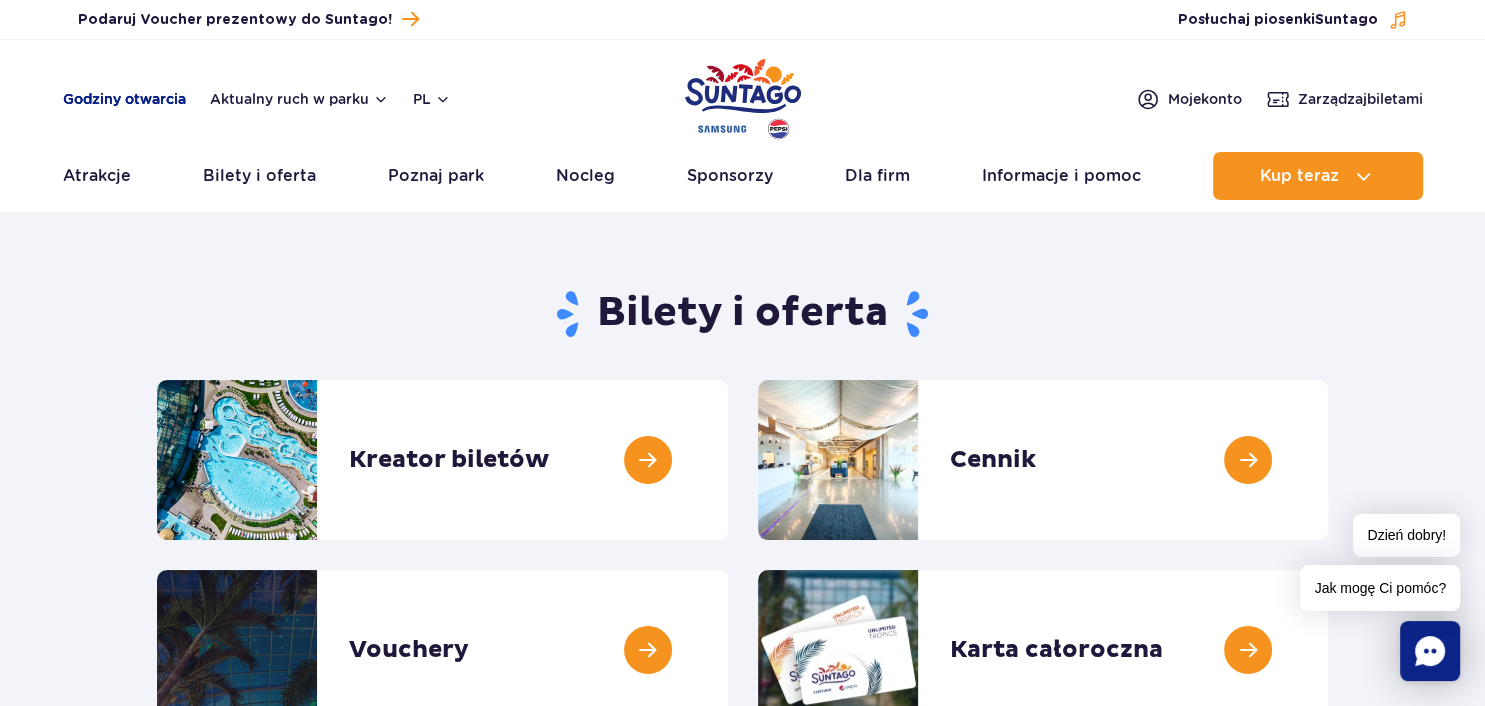 click on "Godziny otwarcia" at bounding box center [124, 99] 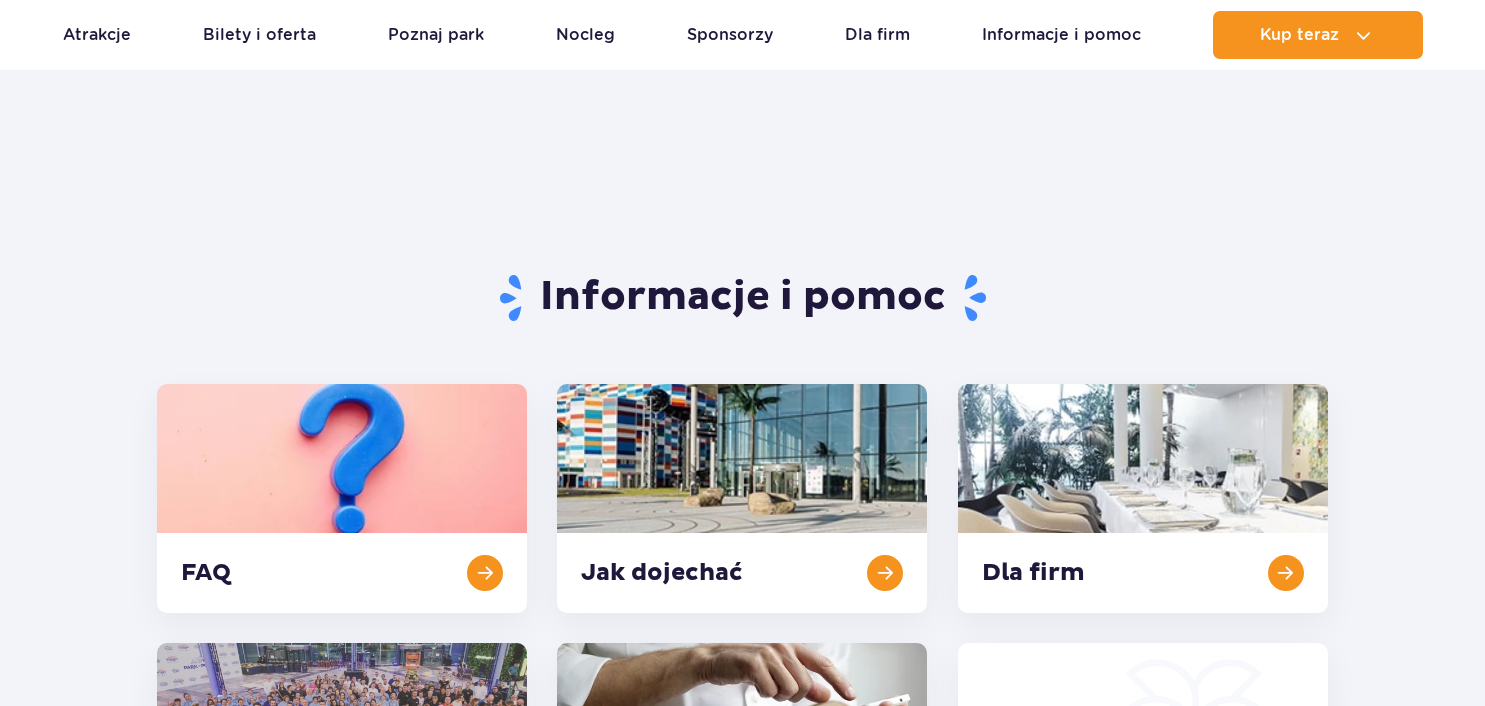 scroll, scrollTop: 827, scrollLeft: 0, axis: vertical 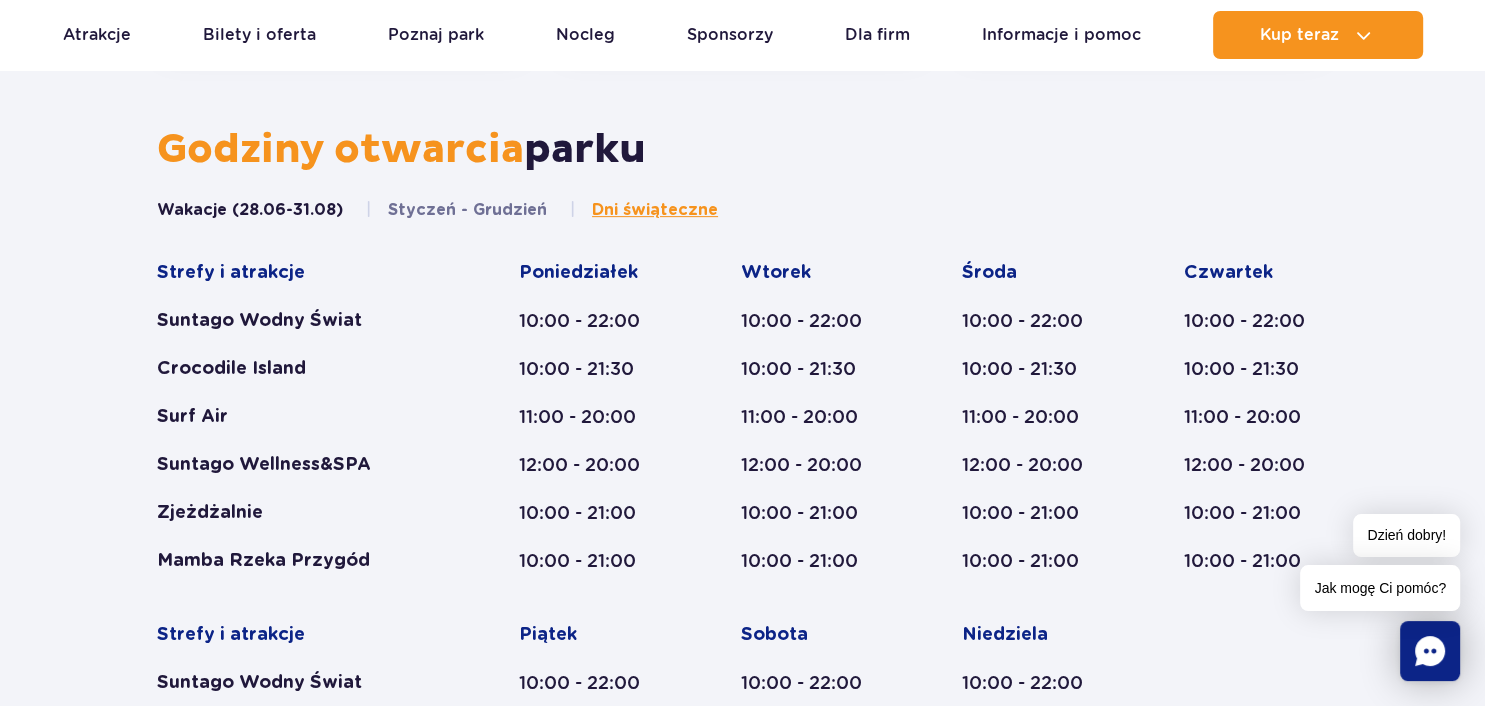 click on "Informacje i pomoc
FAQ
Jak dojechać
Dla firm
Kariera
Kontakt
Obserwuj nas
Godziny otwarcia  parku" at bounding box center [742, 1364] 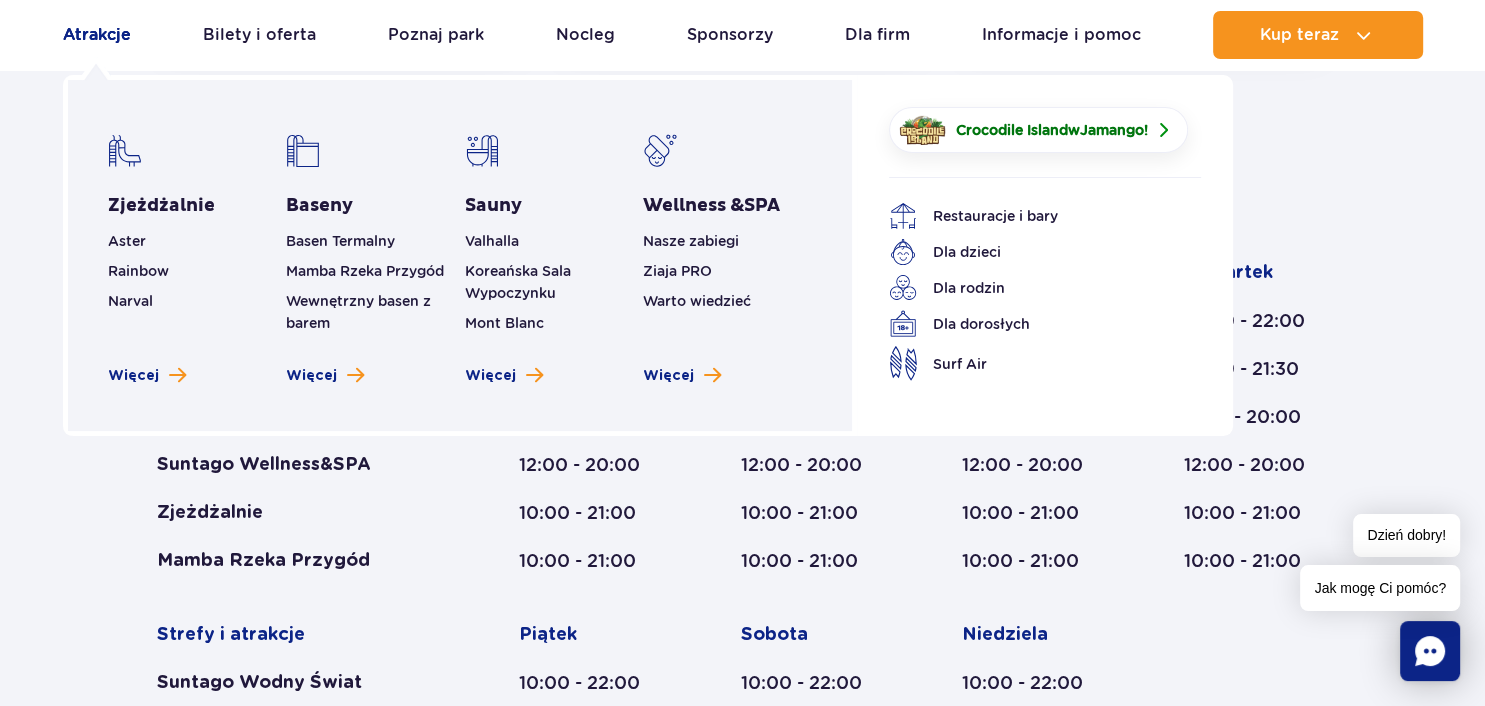 click on "Atrakcje" at bounding box center (97, 35) 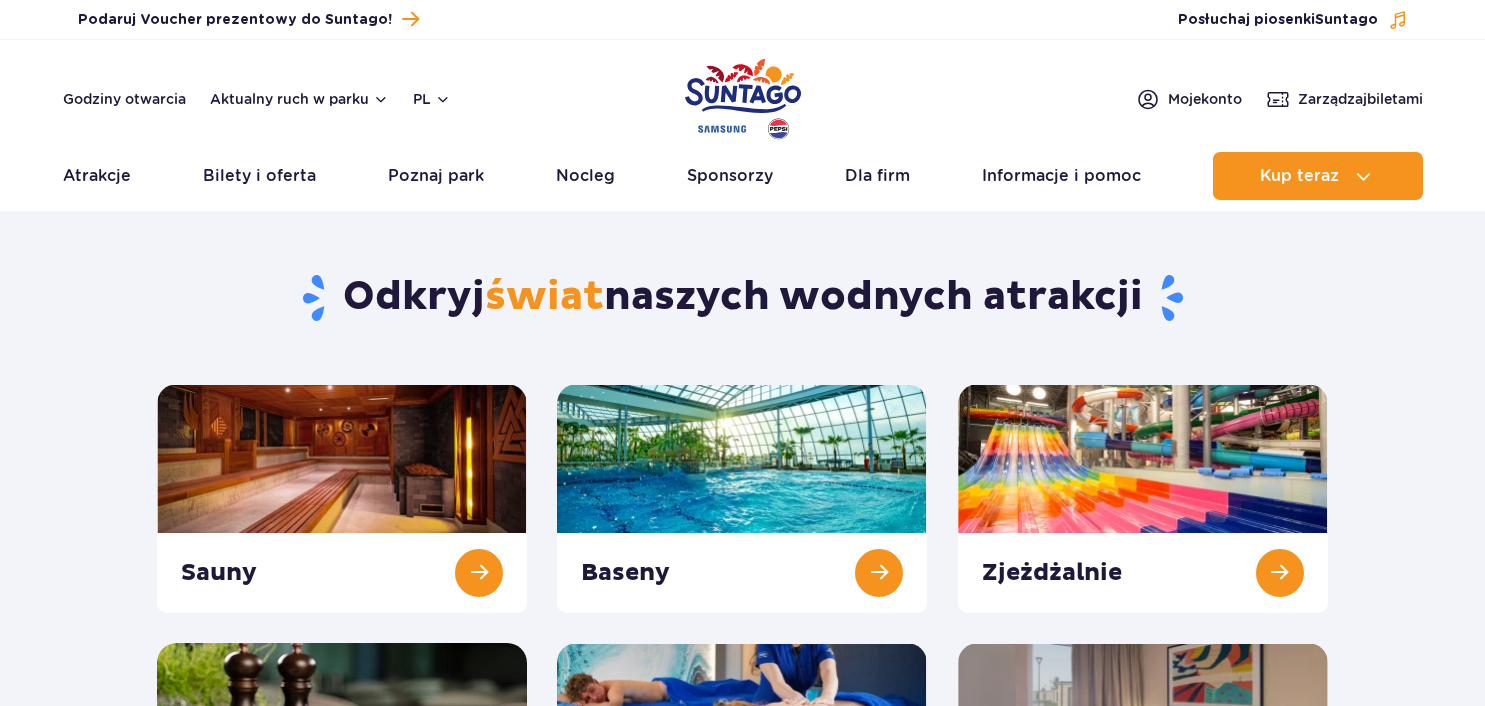scroll, scrollTop: 0, scrollLeft: 0, axis: both 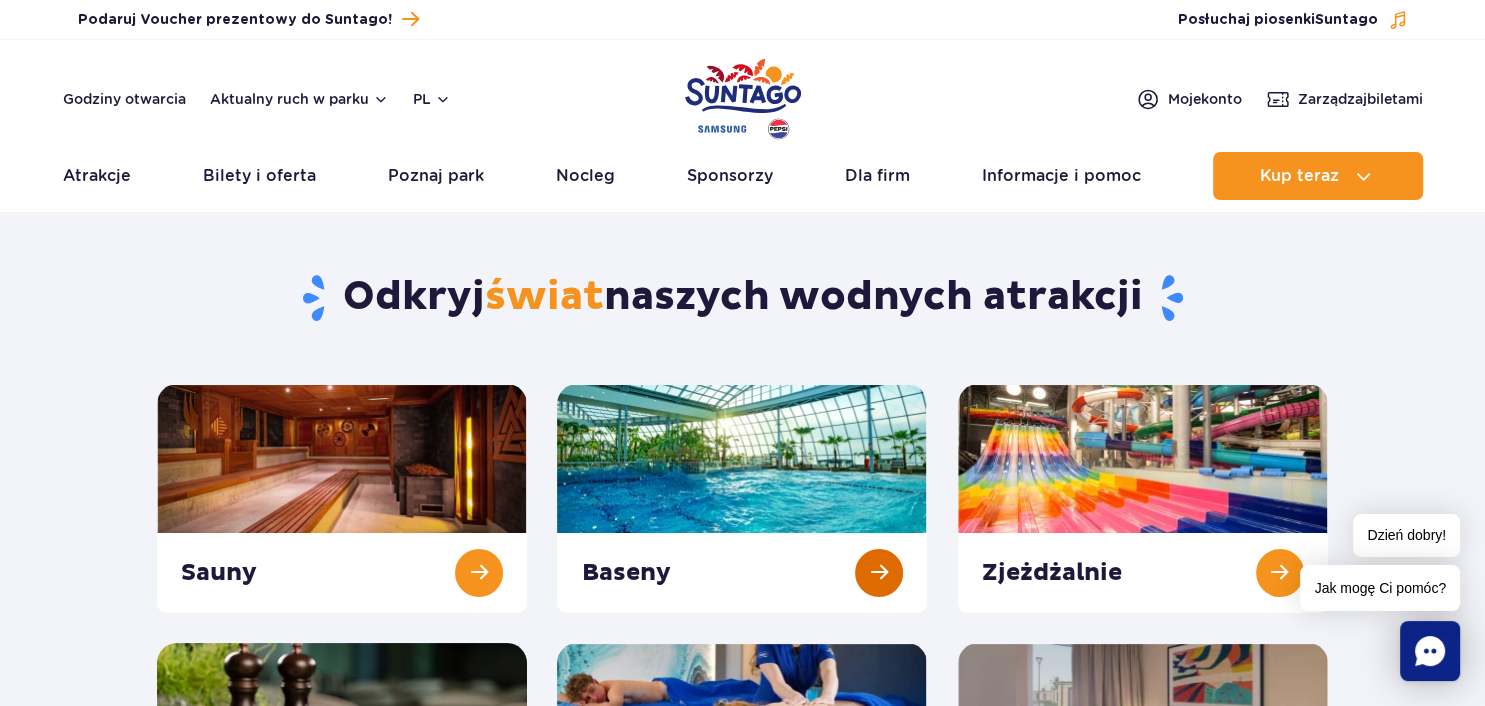 click at bounding box center [742, 498] 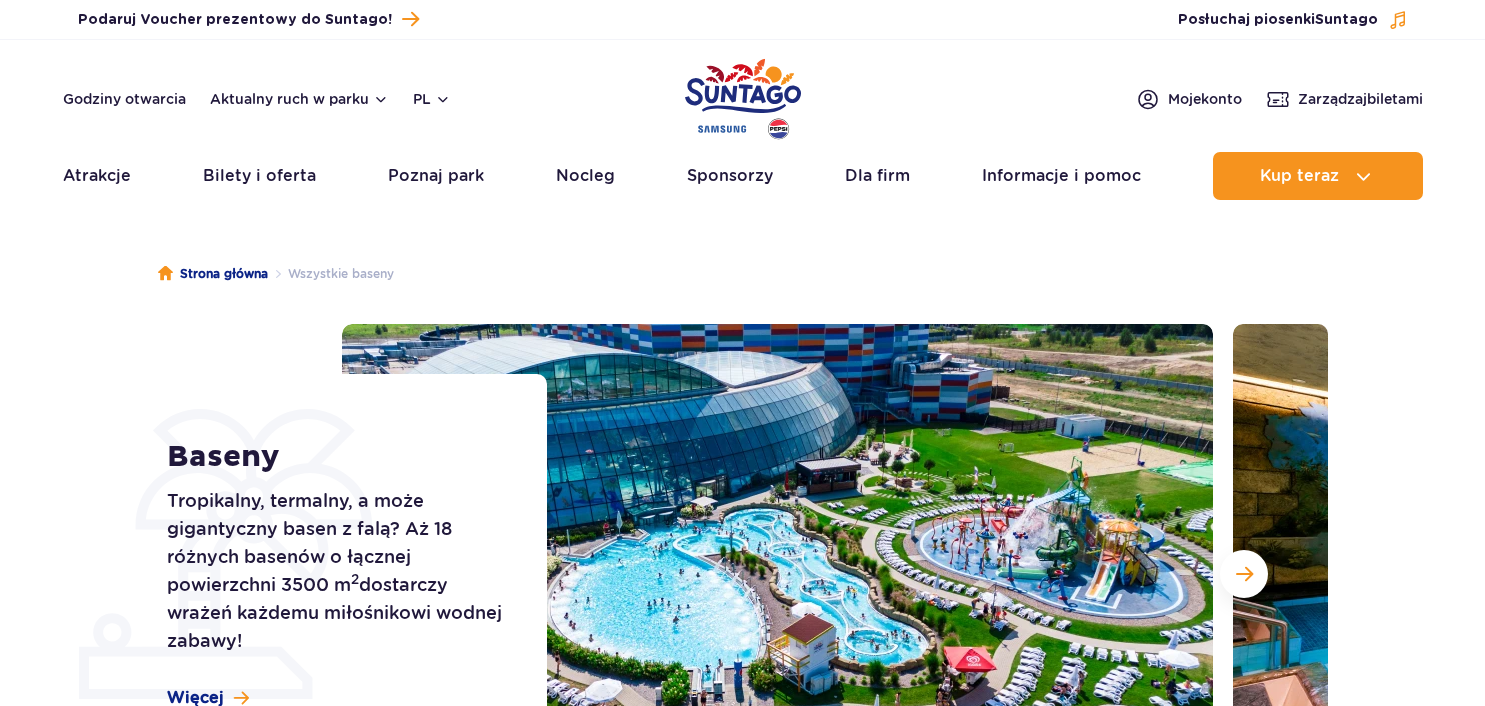scroll, scrollTop: 0, scrollLeft: 0, axis: both 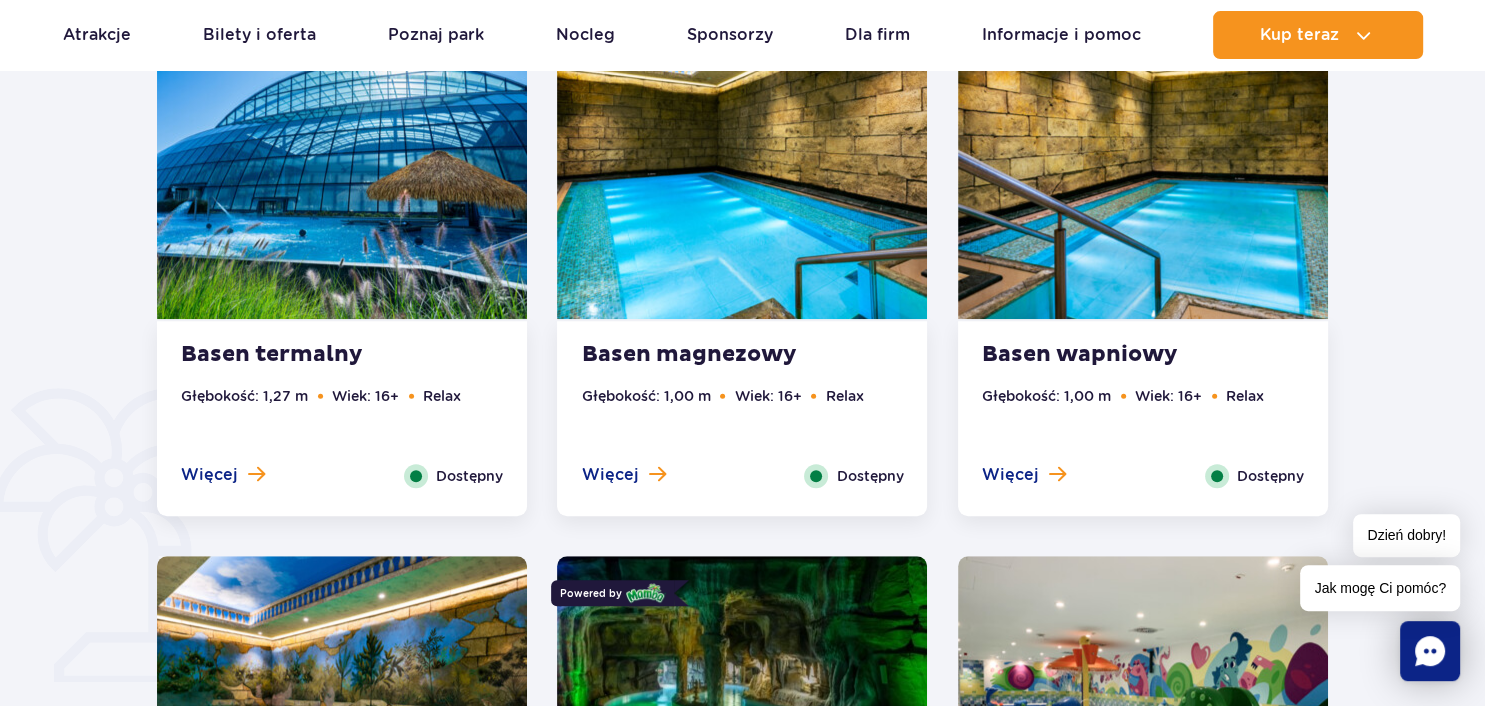 click at bounding box center (743, 1264) 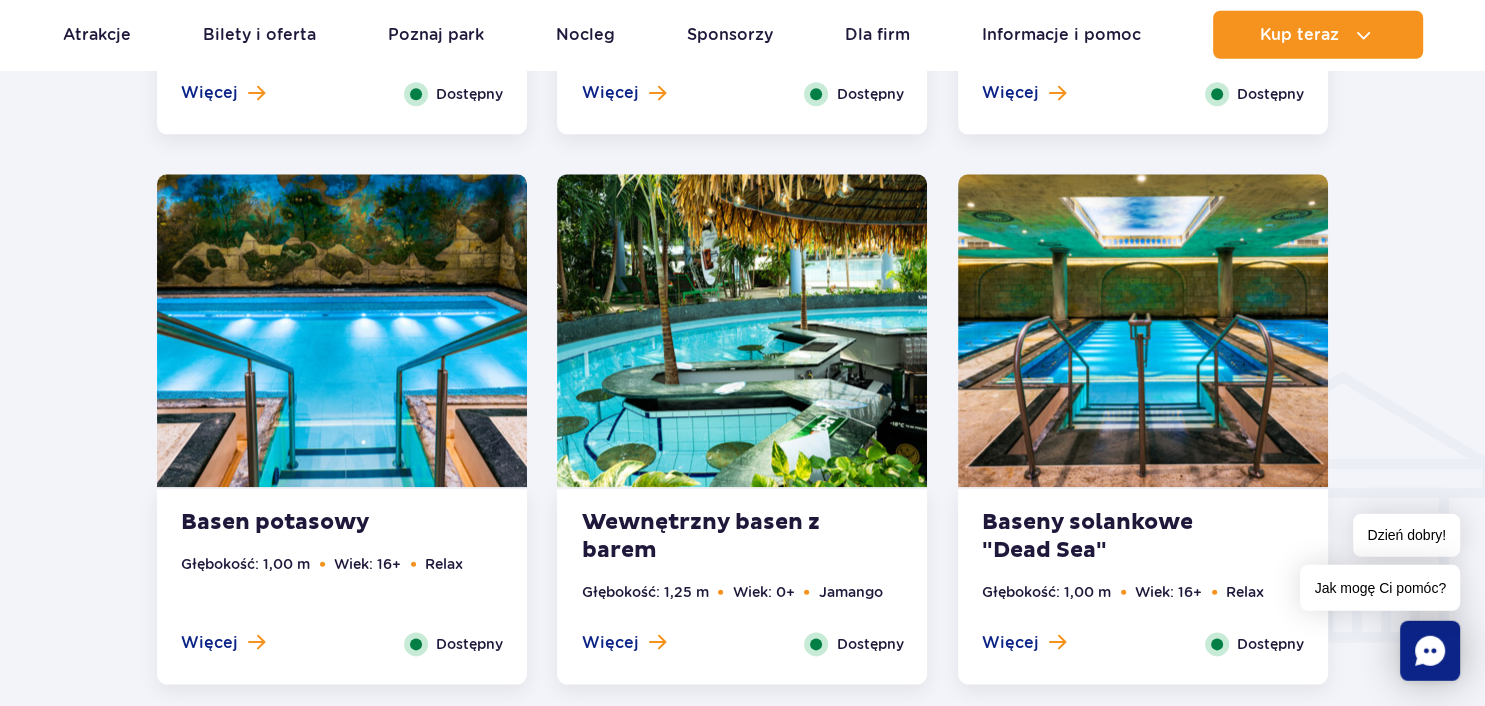 scroll, scrollTop: 2198, scrollLeft: 0, axis: vertical 